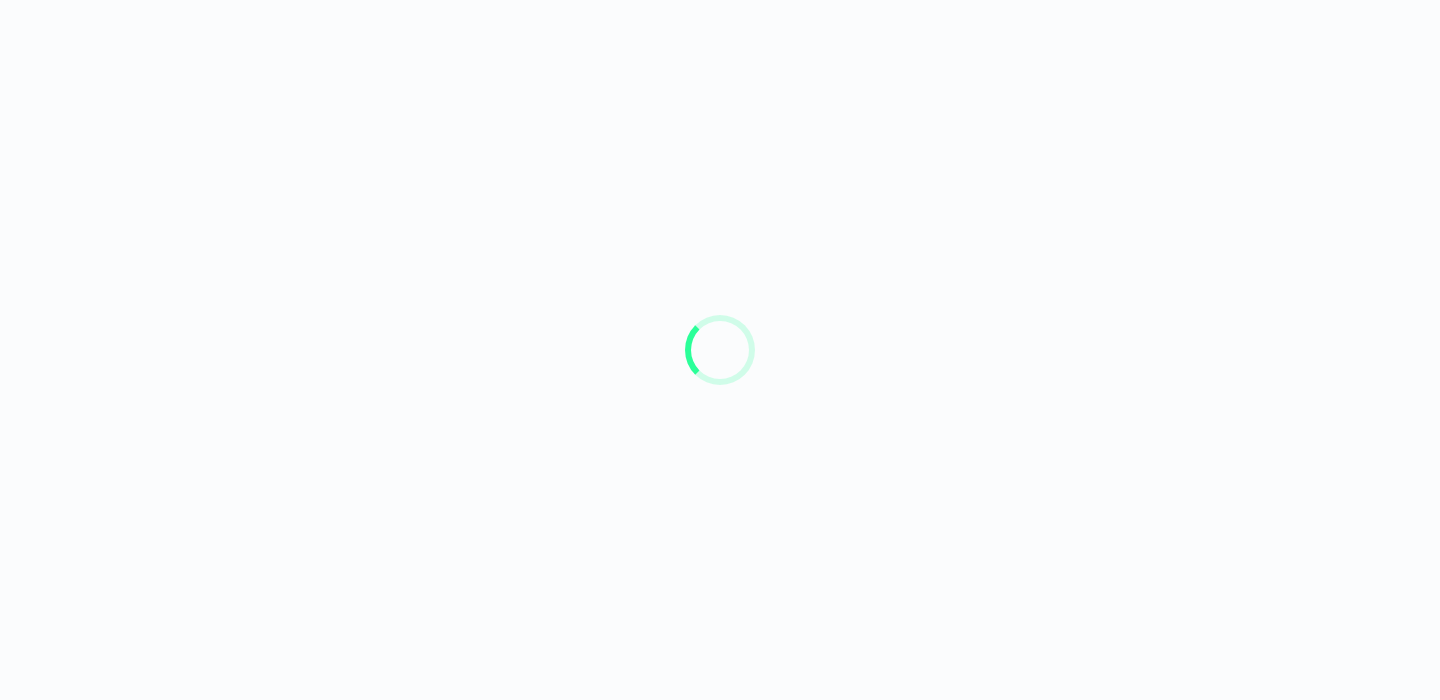 scroll, scrollTop: 0, scrollLeft: 0, axis: both 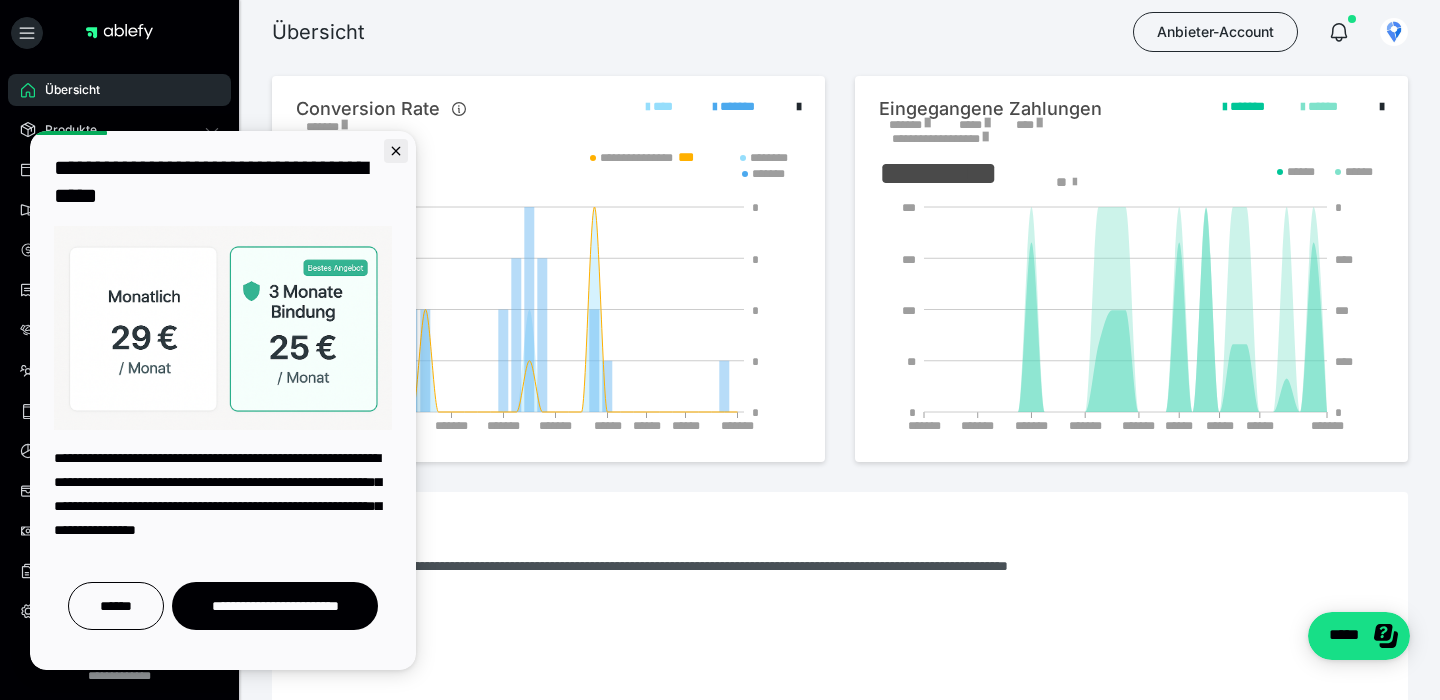 click 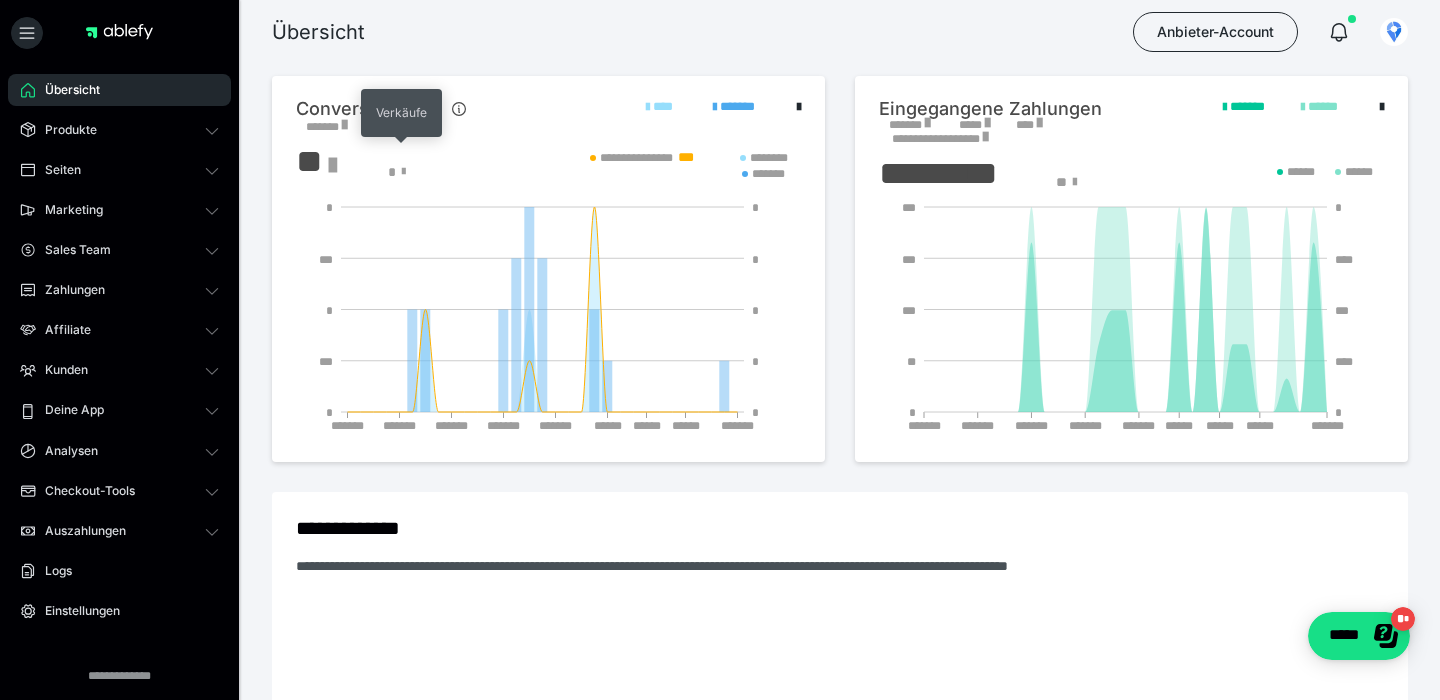 scroll, scrollTop: 0, scrollLeft: 0, axis: both 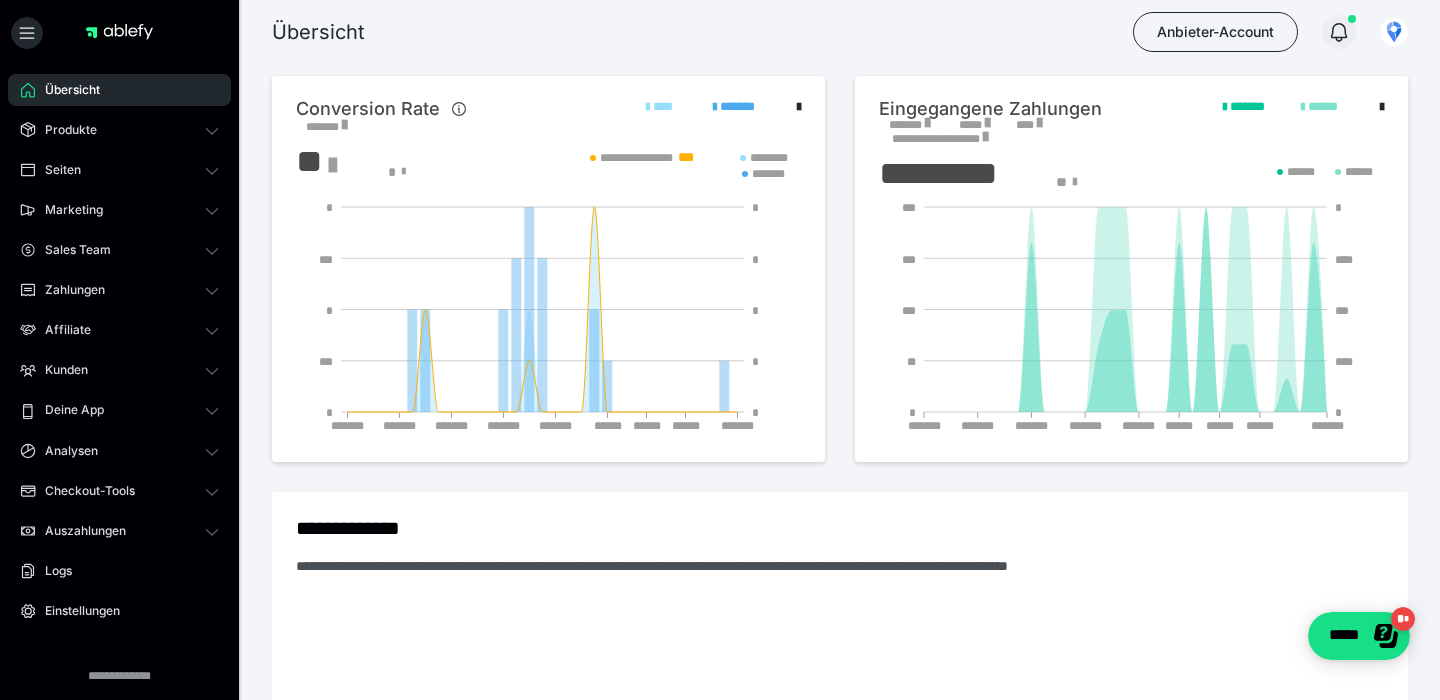 click at bounding box center [1339, 32] 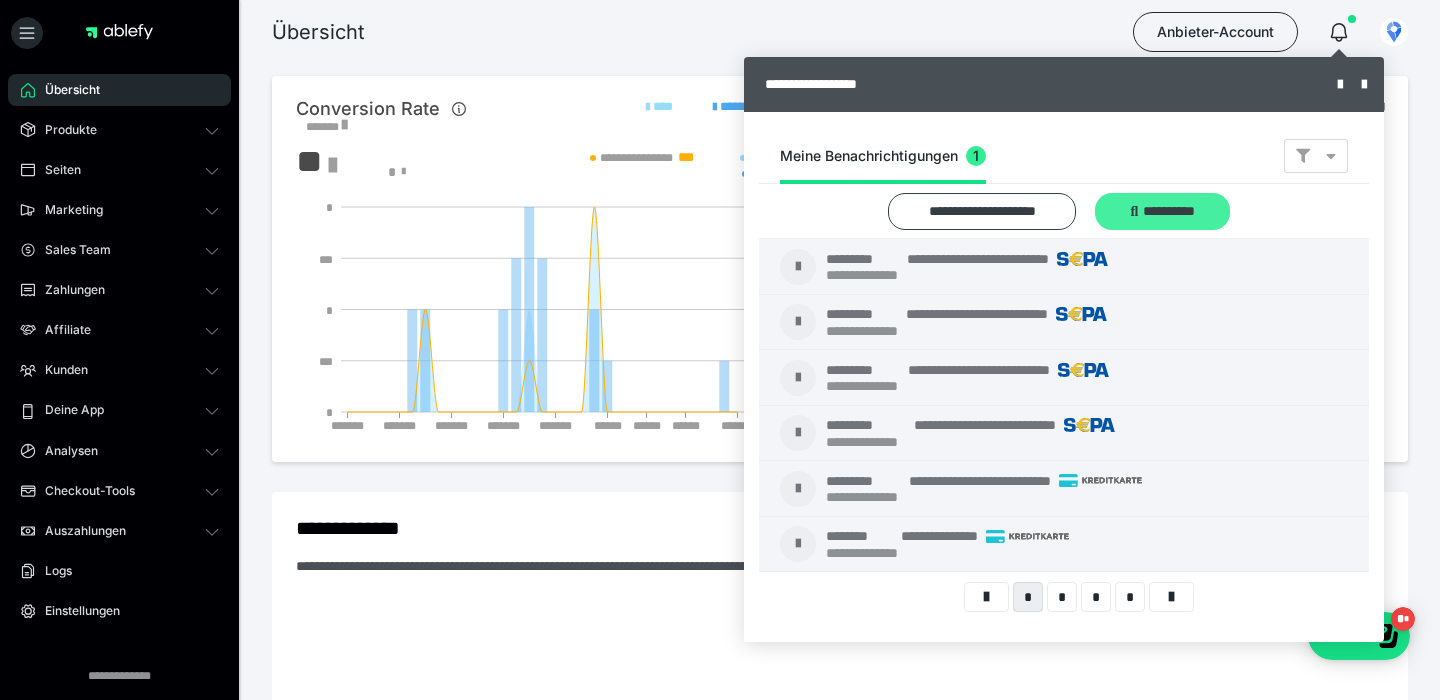 click on "**********" at bounding box center [1162, 211] 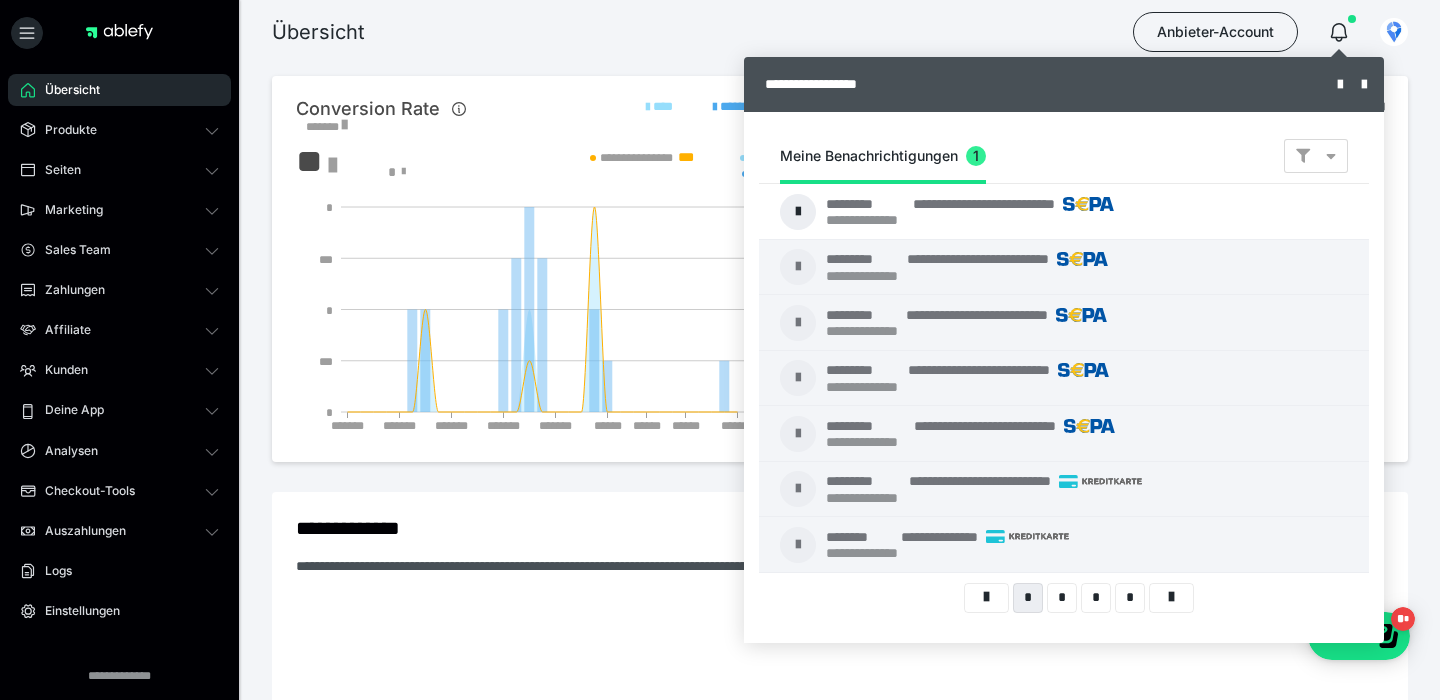 click at bounding box center [720, 350] 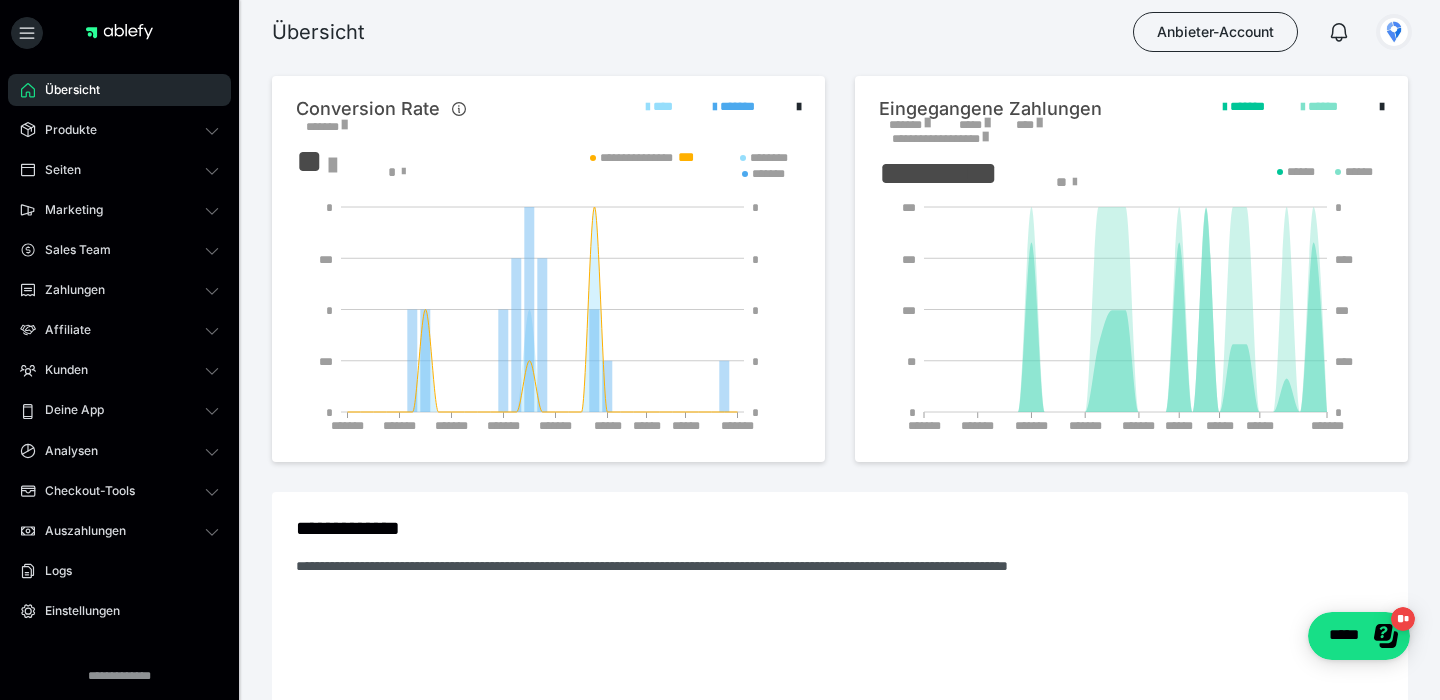 click at bounding box center (1394, 32) 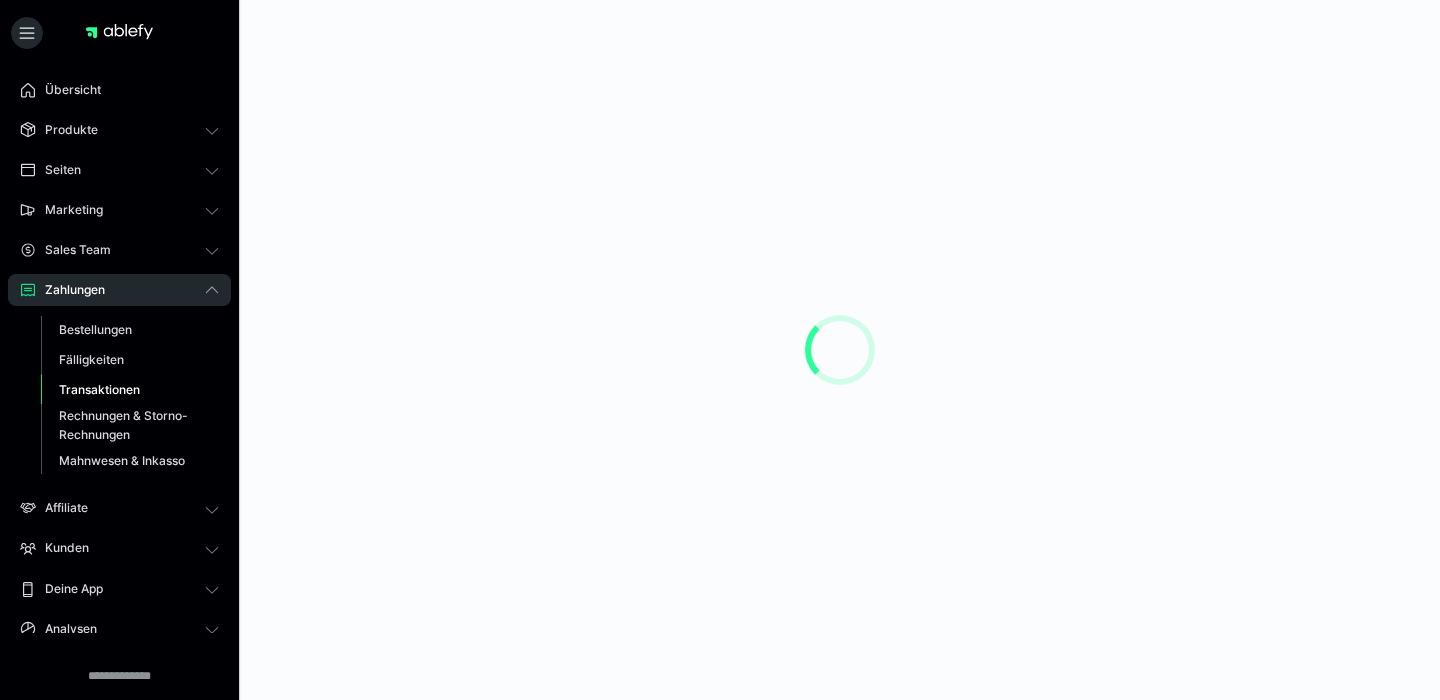 scroll, scrollTop: 0, scrollLeft: 0, axis: both 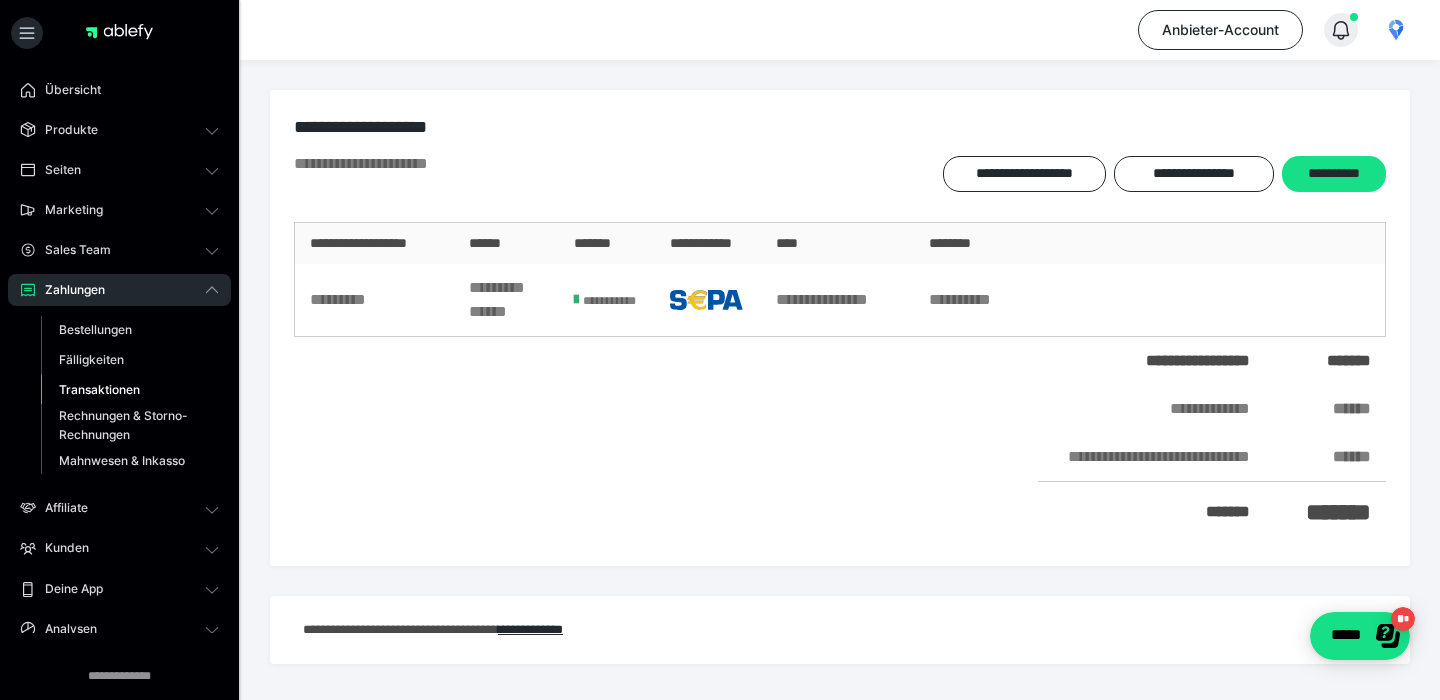 click at bounding box center [1341, 30] 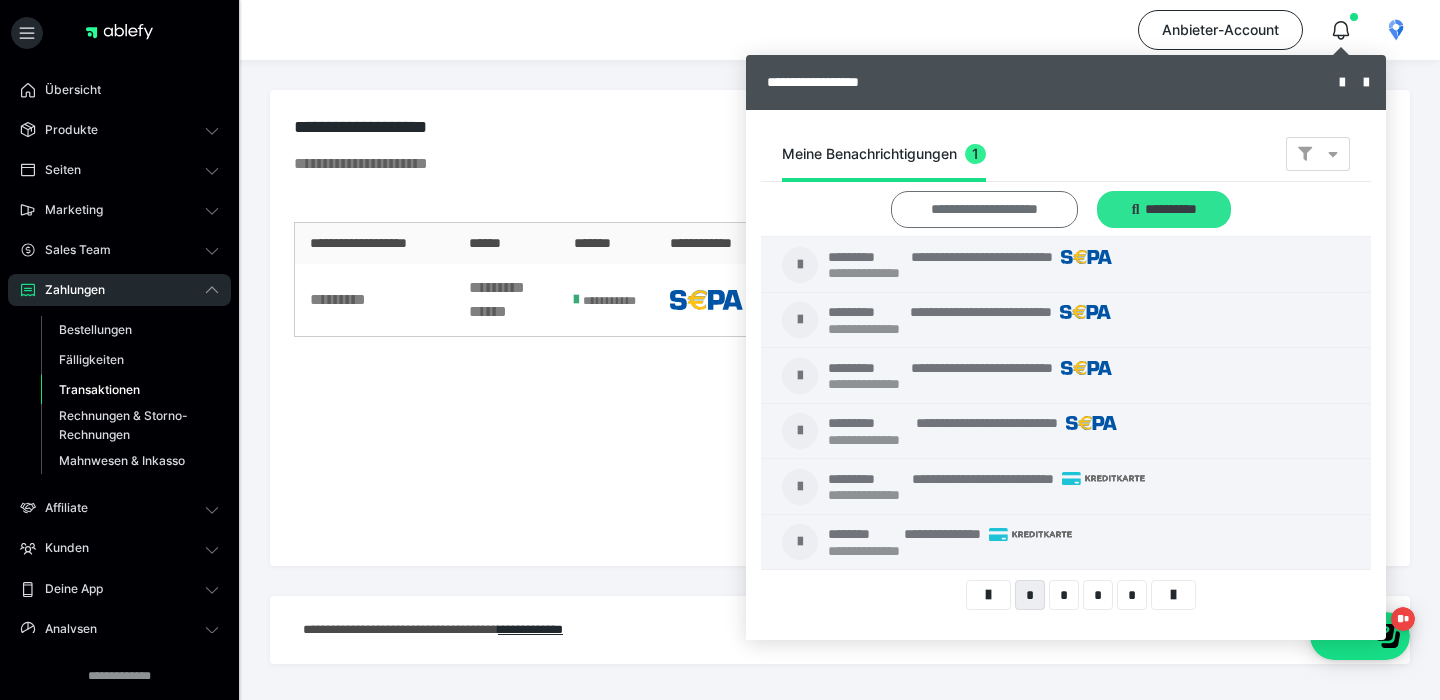click on "**********" at bounding box center [984, 209] 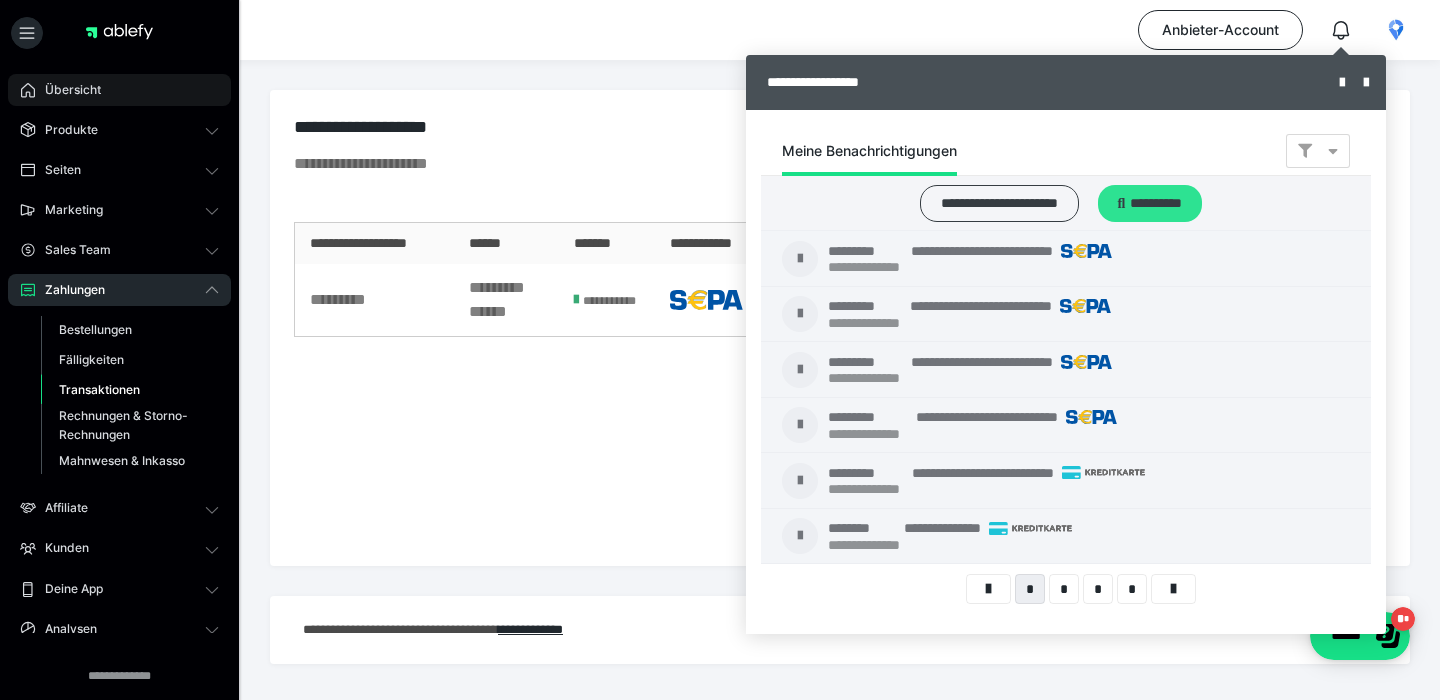 click on "Übersicht" at bounding box center (119, 90) 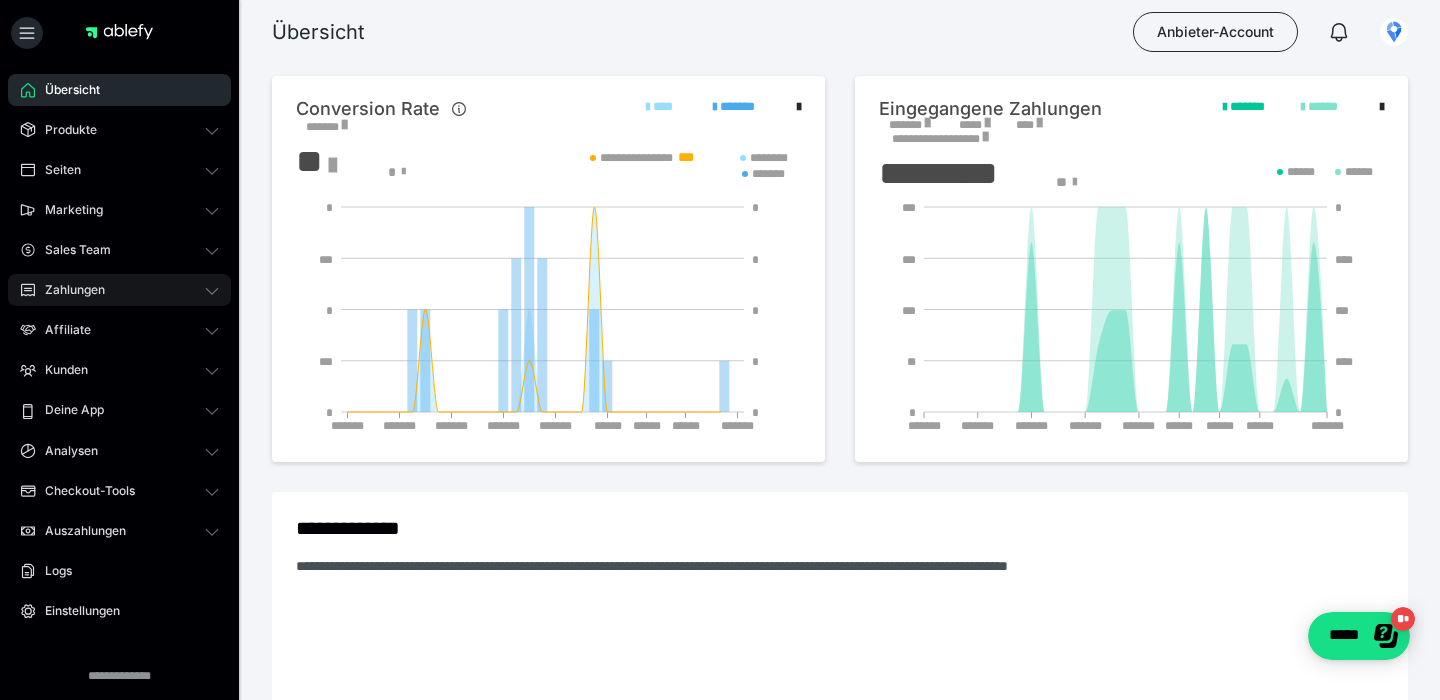 click on "Zahlungen" at bounding box center (119, 290) 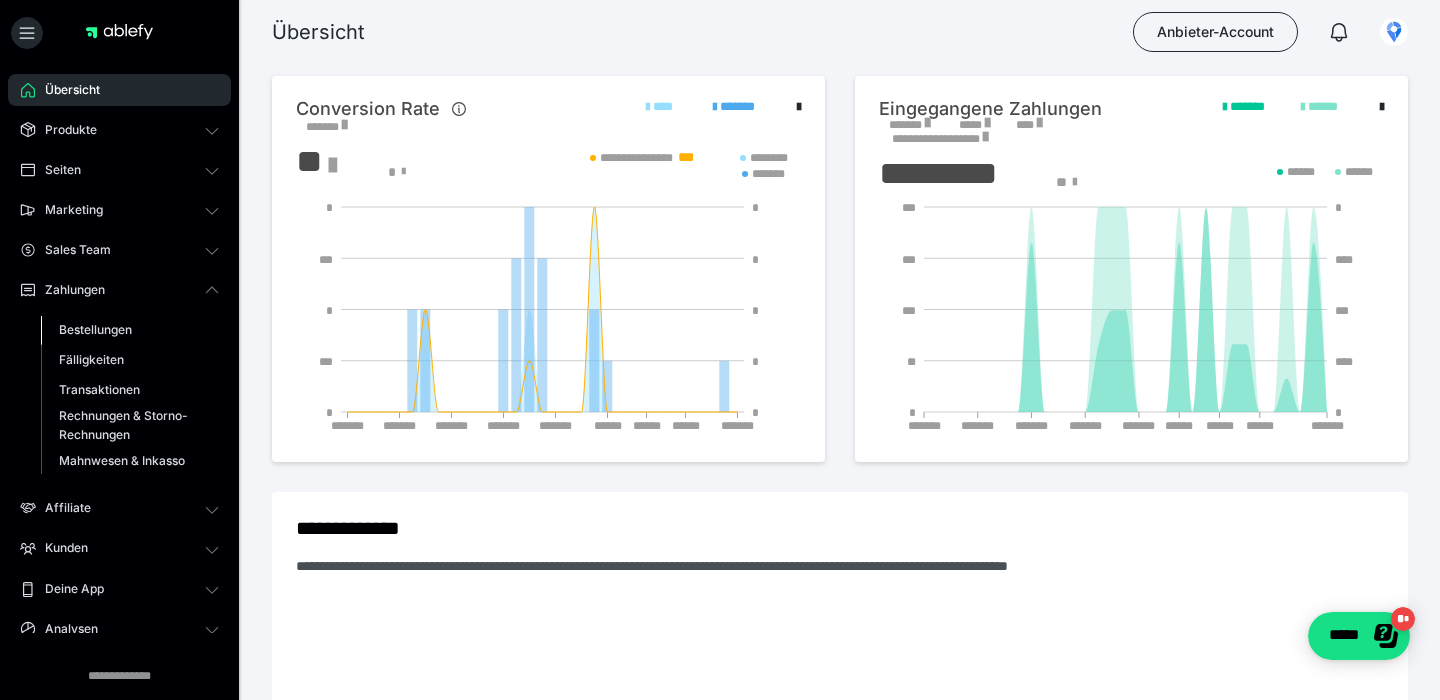 click on "Bestellungen" at bounding box center (95, 329) 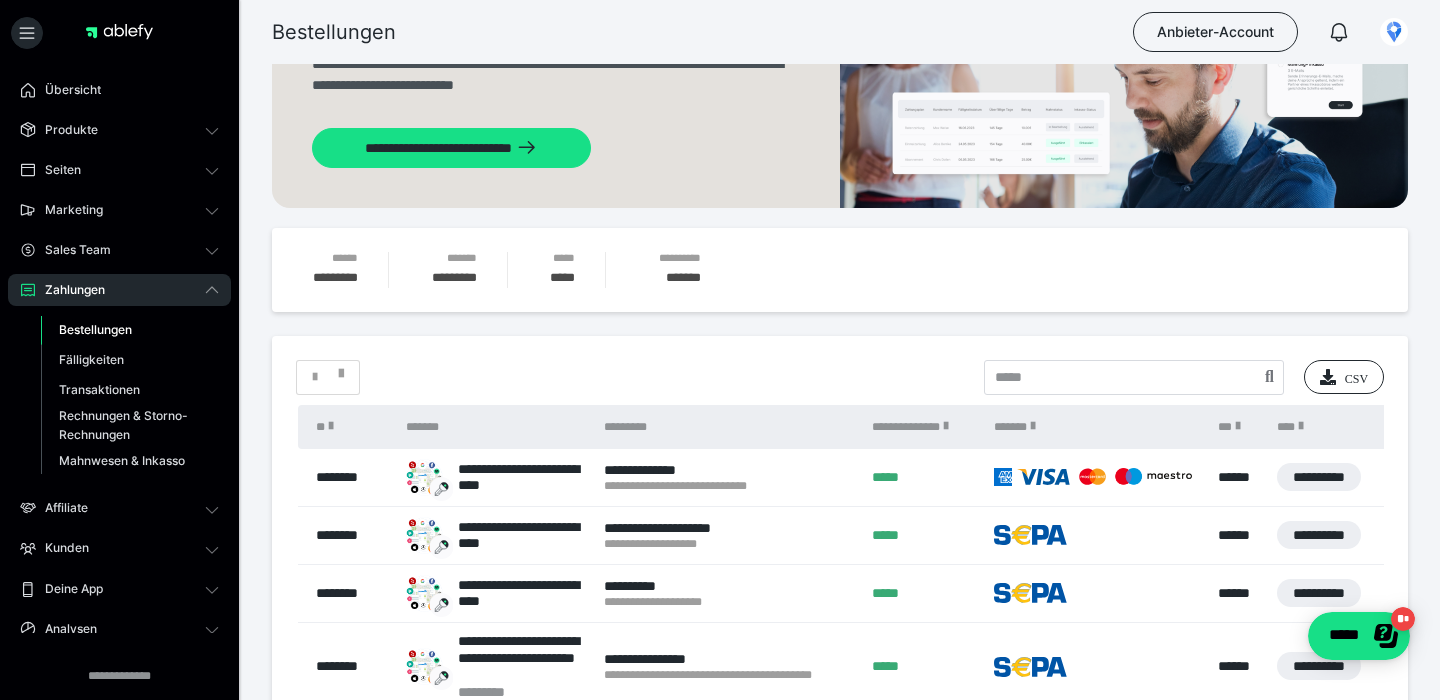 scroll, scrollTop: 226, scrollLeft: 0, axis: vertical 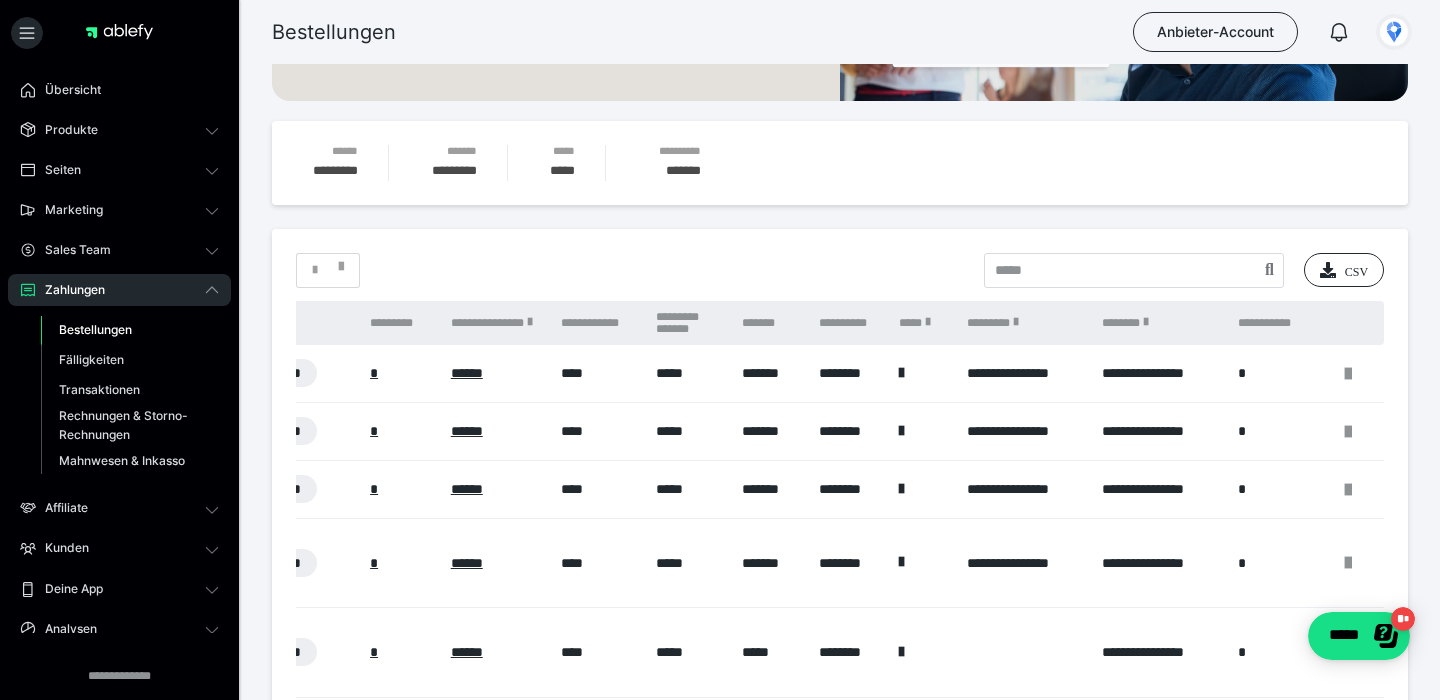 click at bounding box center [1394, 32] 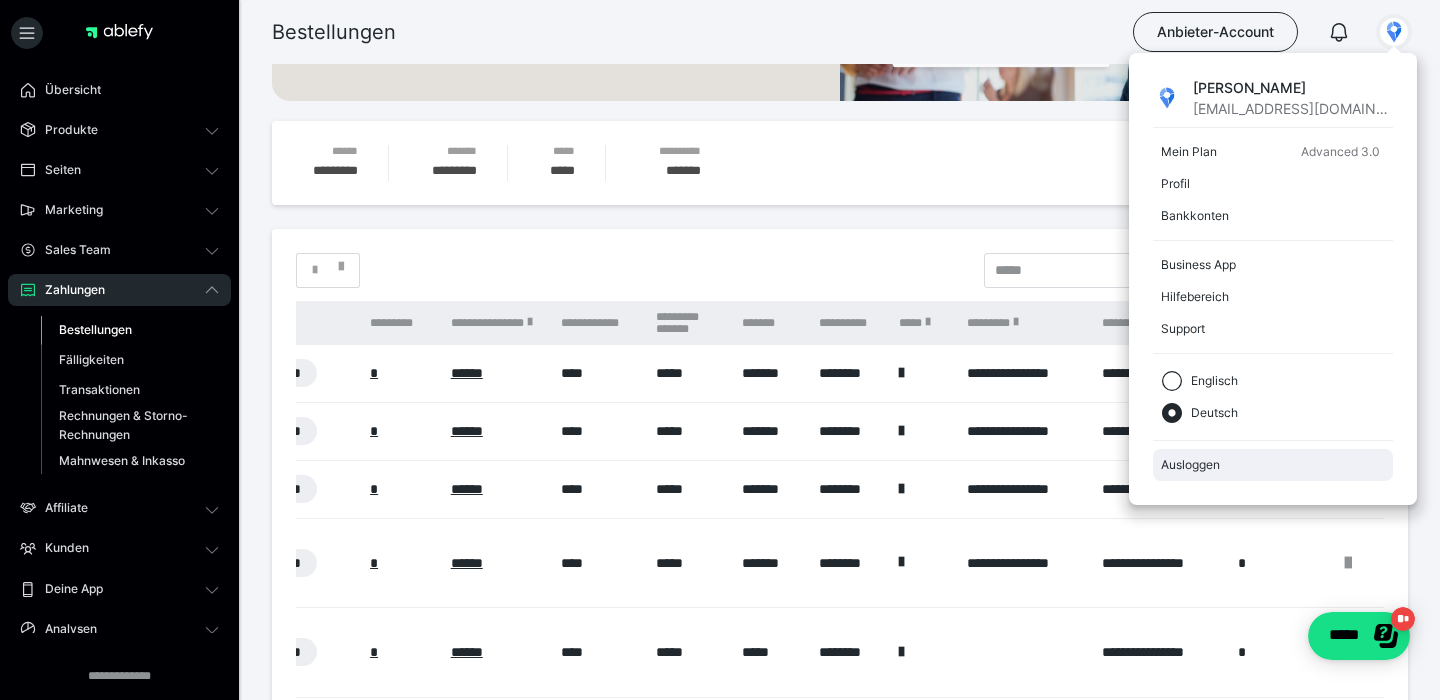 click on "Ausloggen" at bounding box center [1273, 465] 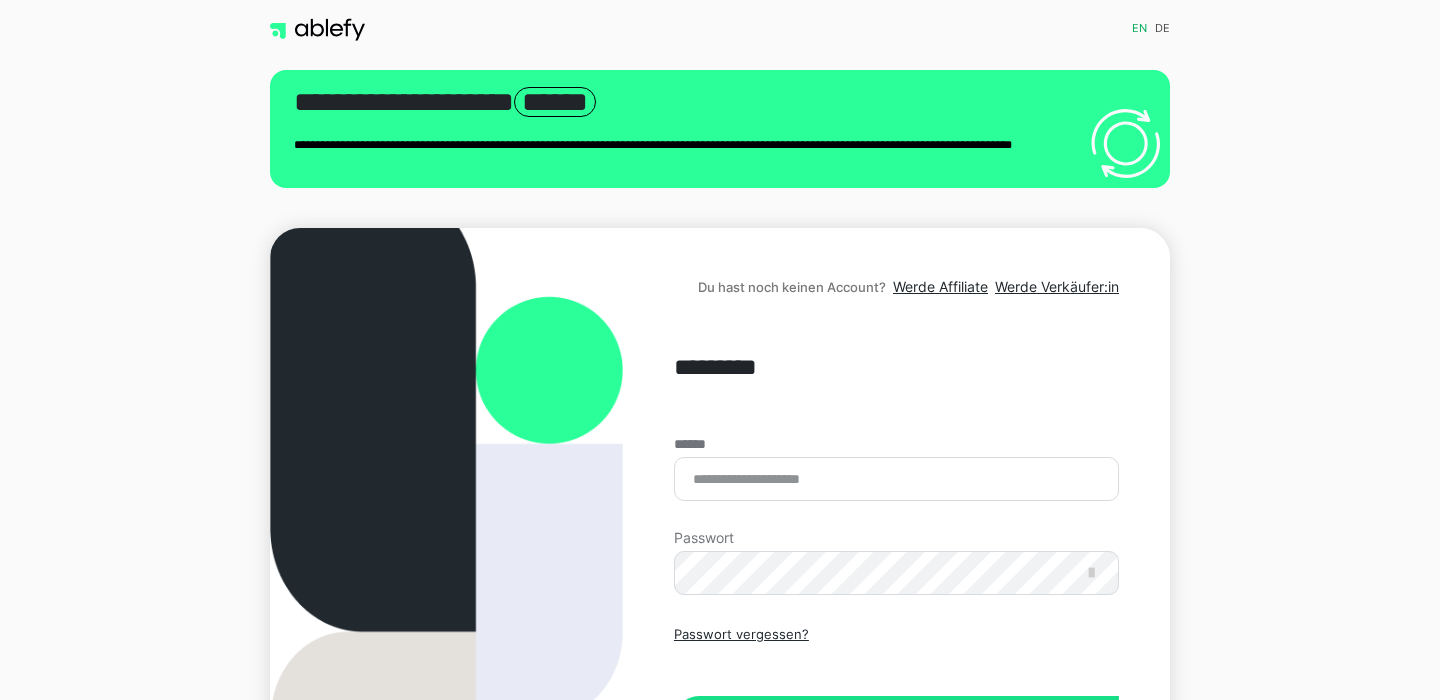 scroll, scrollTop: 0, scrollLeft: 0, axis: both 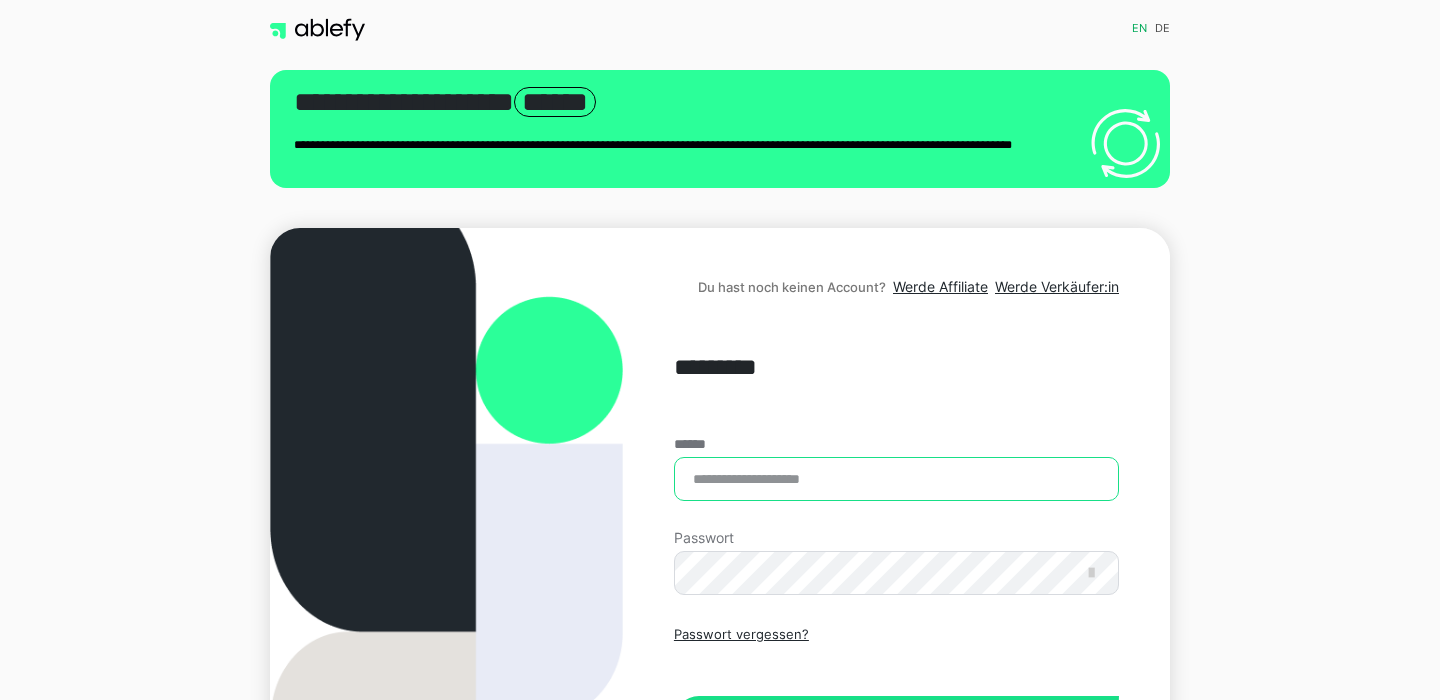 click on "******" at bounding box center [896, 479] 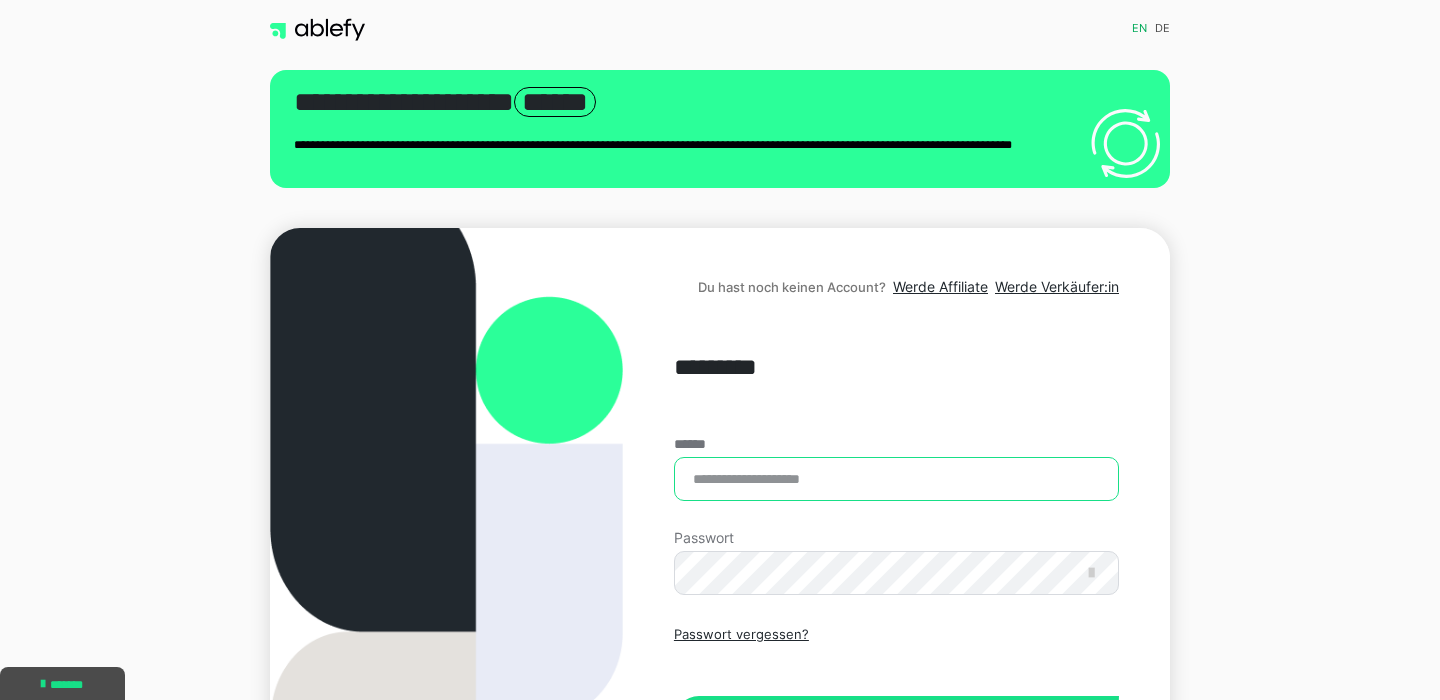 type on "**********" 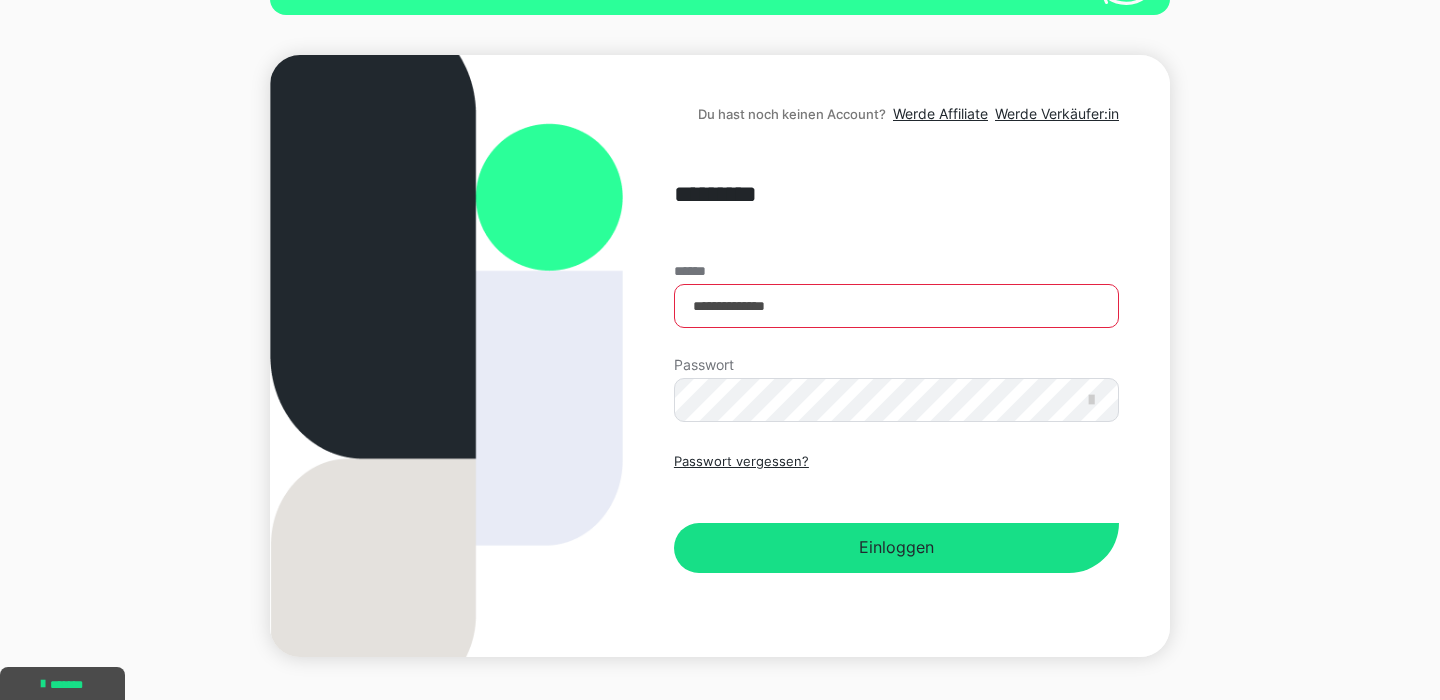 scroll, scrollTop: 217, scrollLeft: 0, axis: vertical 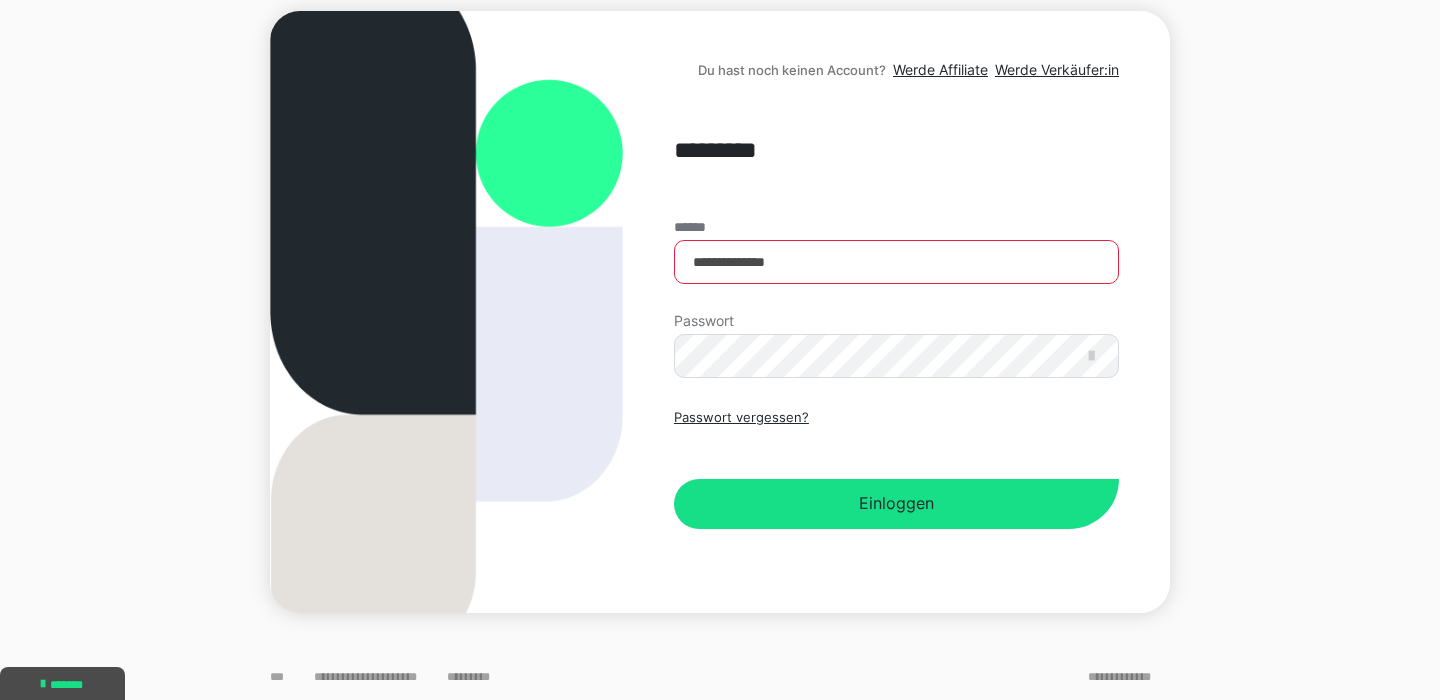 click on "Passwort vergessen? Einloggen" at bounding box center [896, 468] 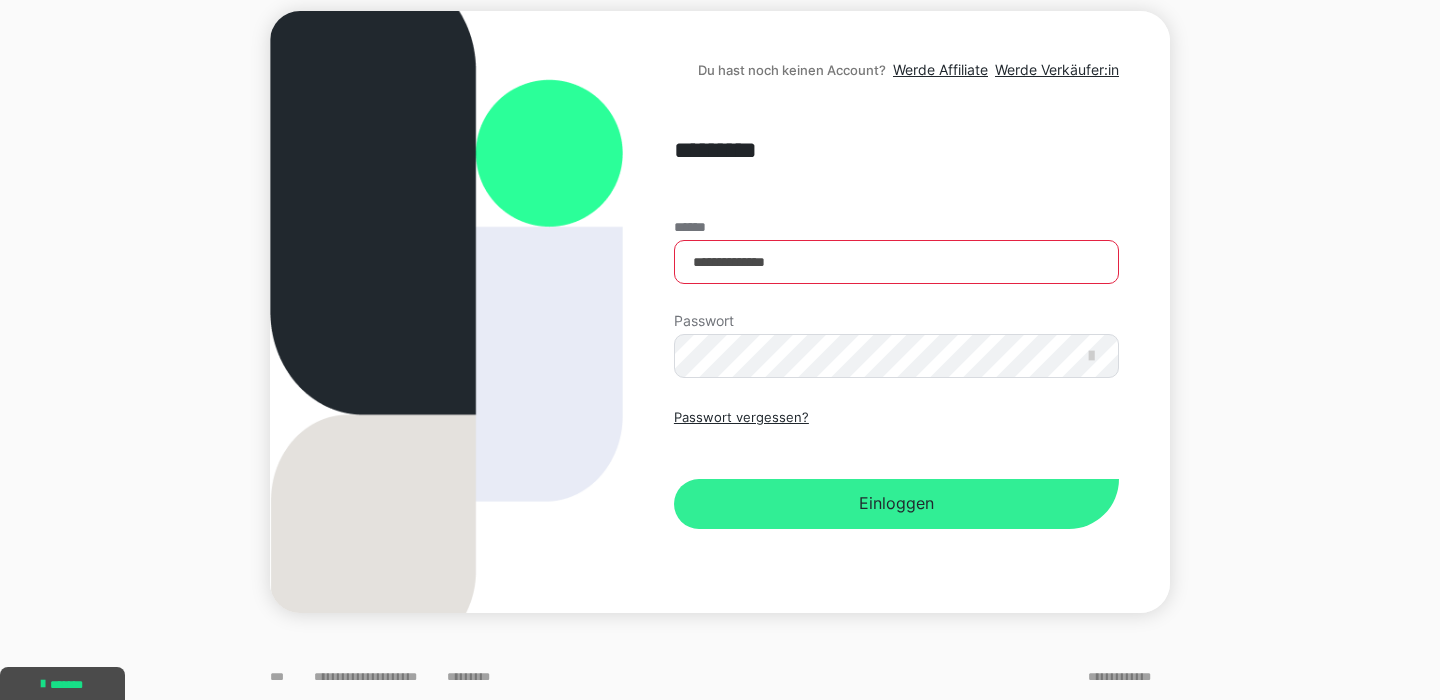 click on "Einloggen" at bounding box center [896, 504] 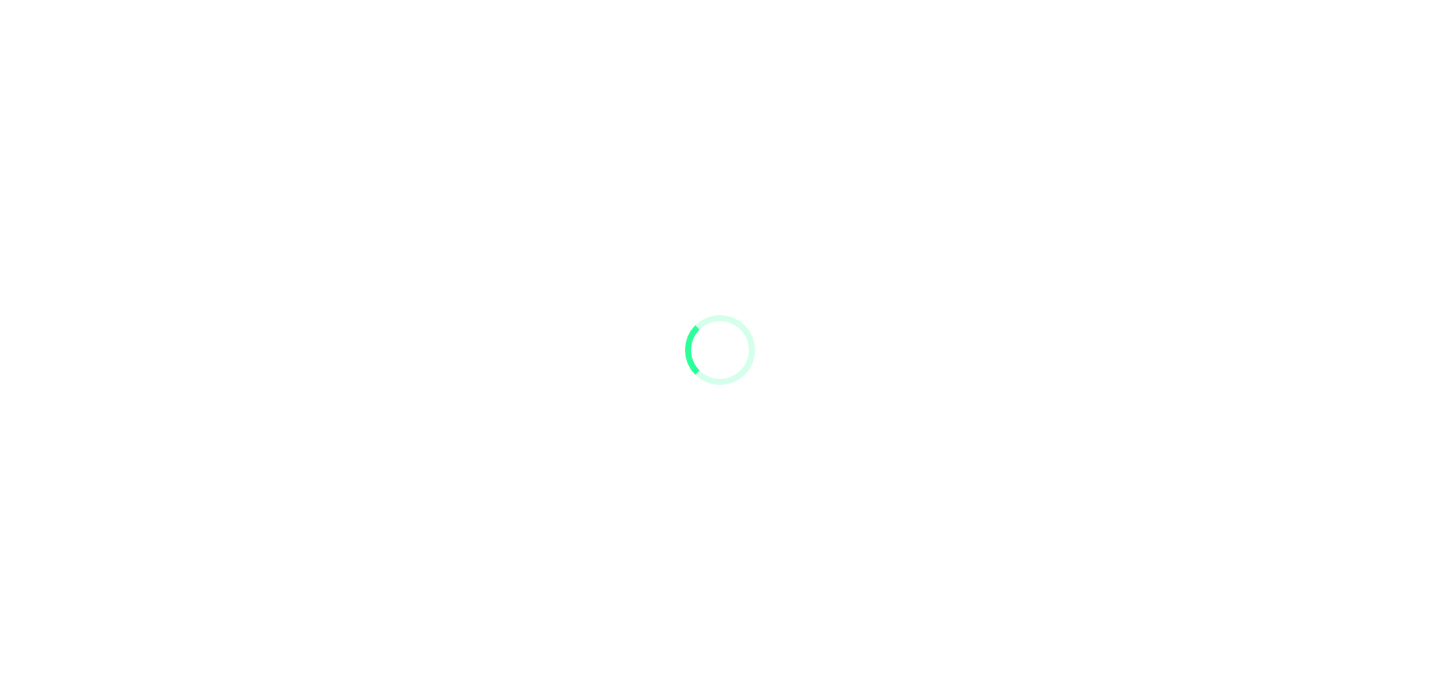 scroll, scrollTop: 0, scrollLeft: 0, axis: both 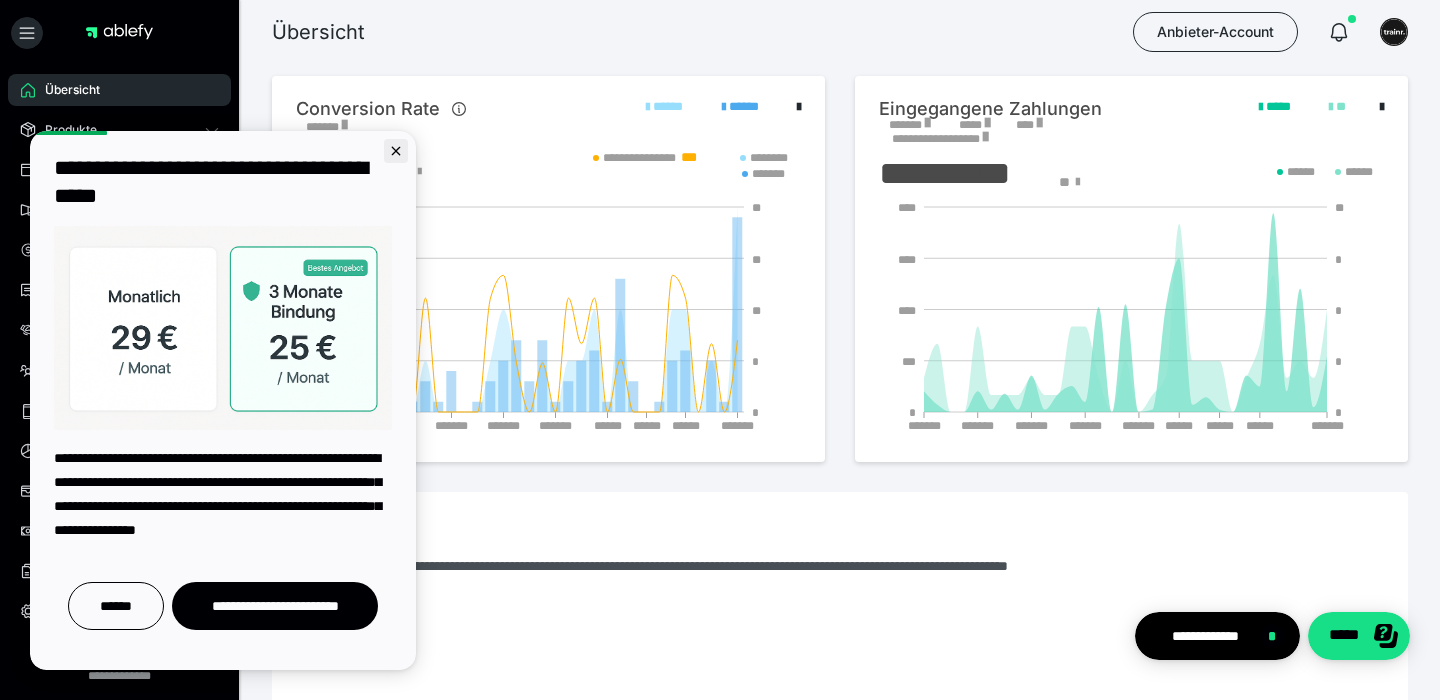 click 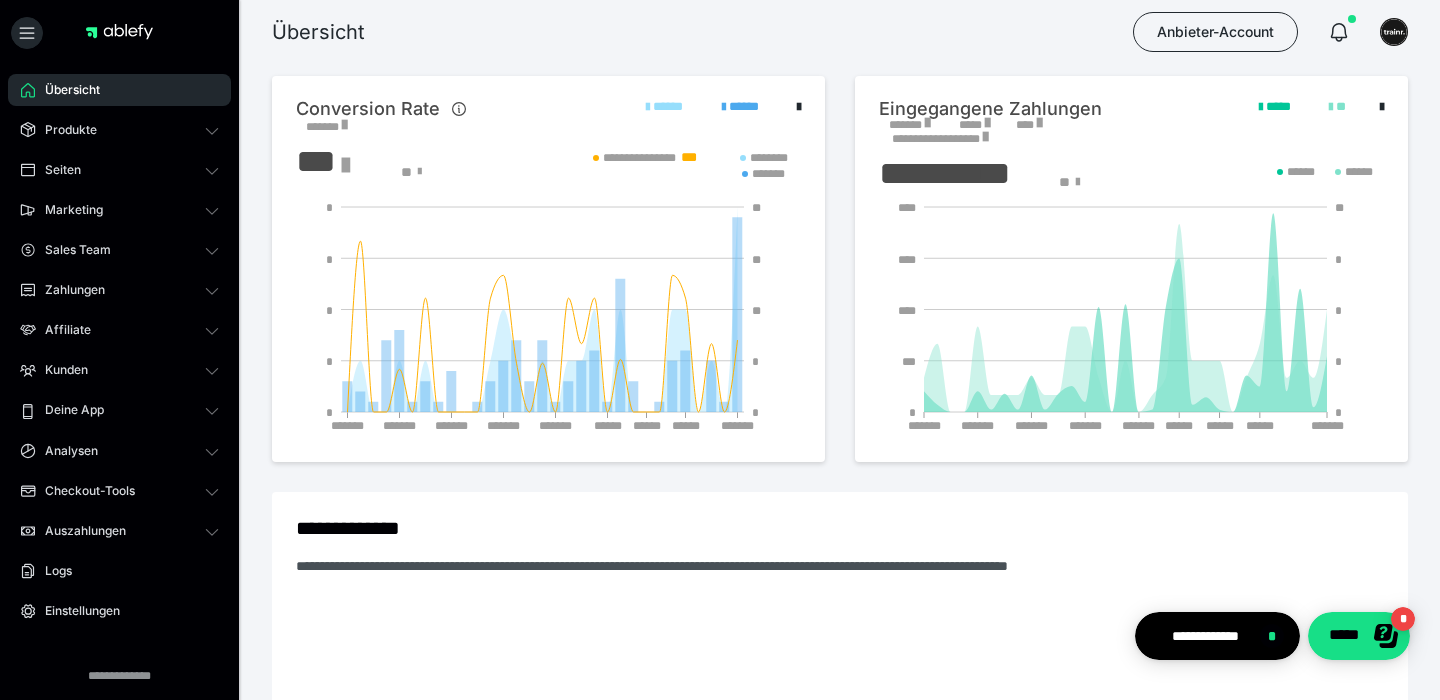 scroll, scrollTop: 0, scrollLeft: 0, axis: both 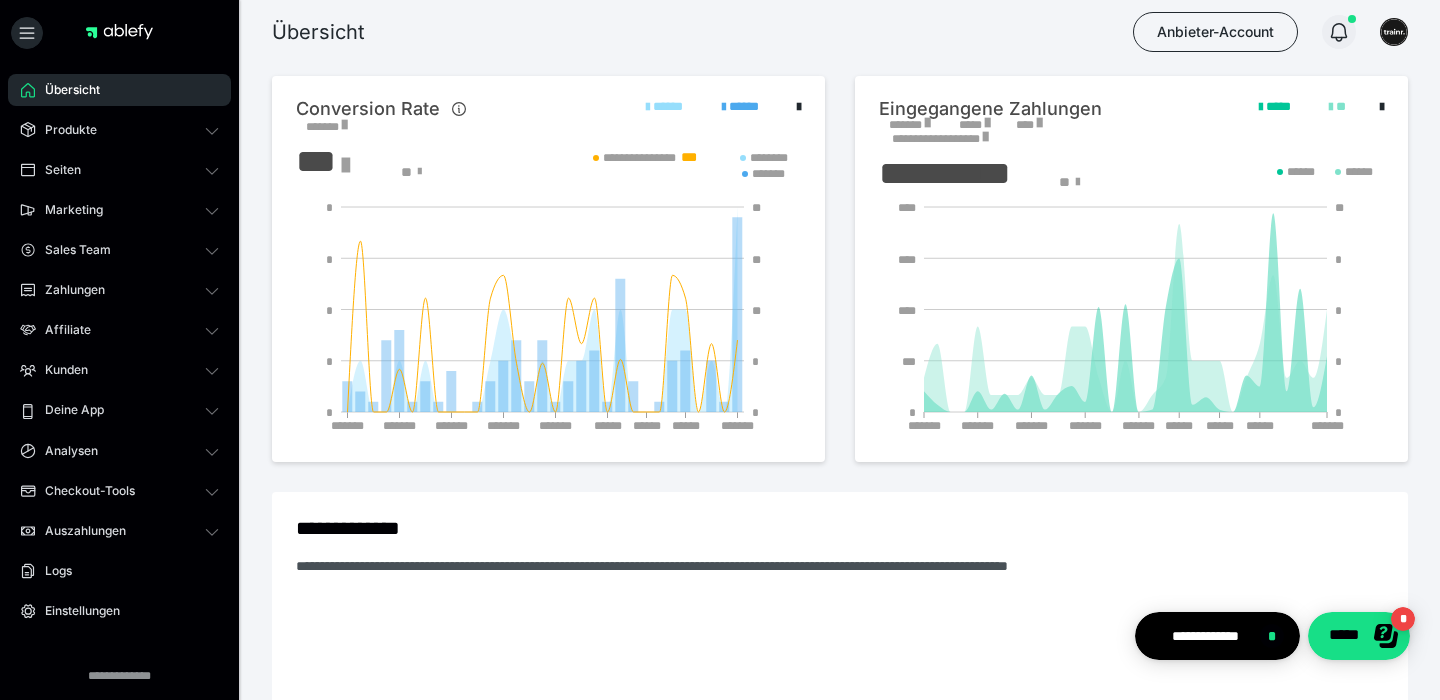 click at bounding box center (1339, 32) 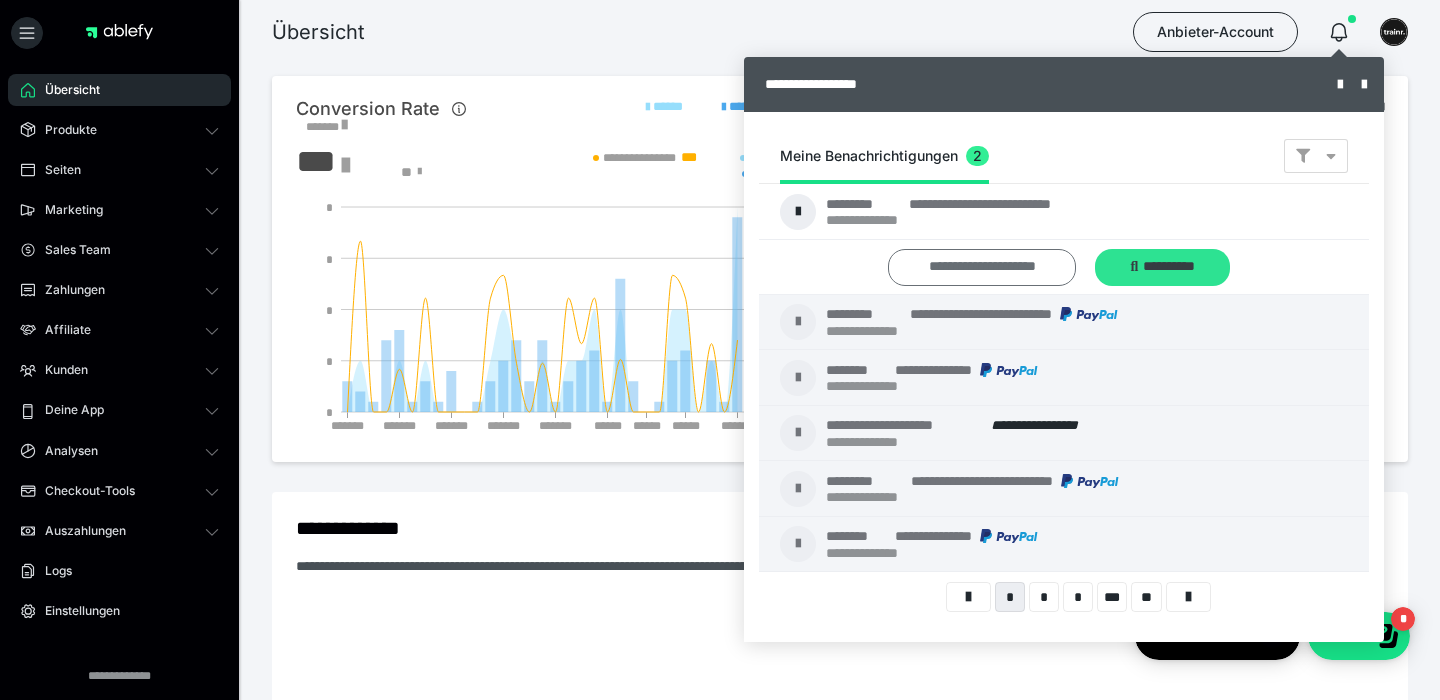 click on "**********" at bounding box center (0, 0) 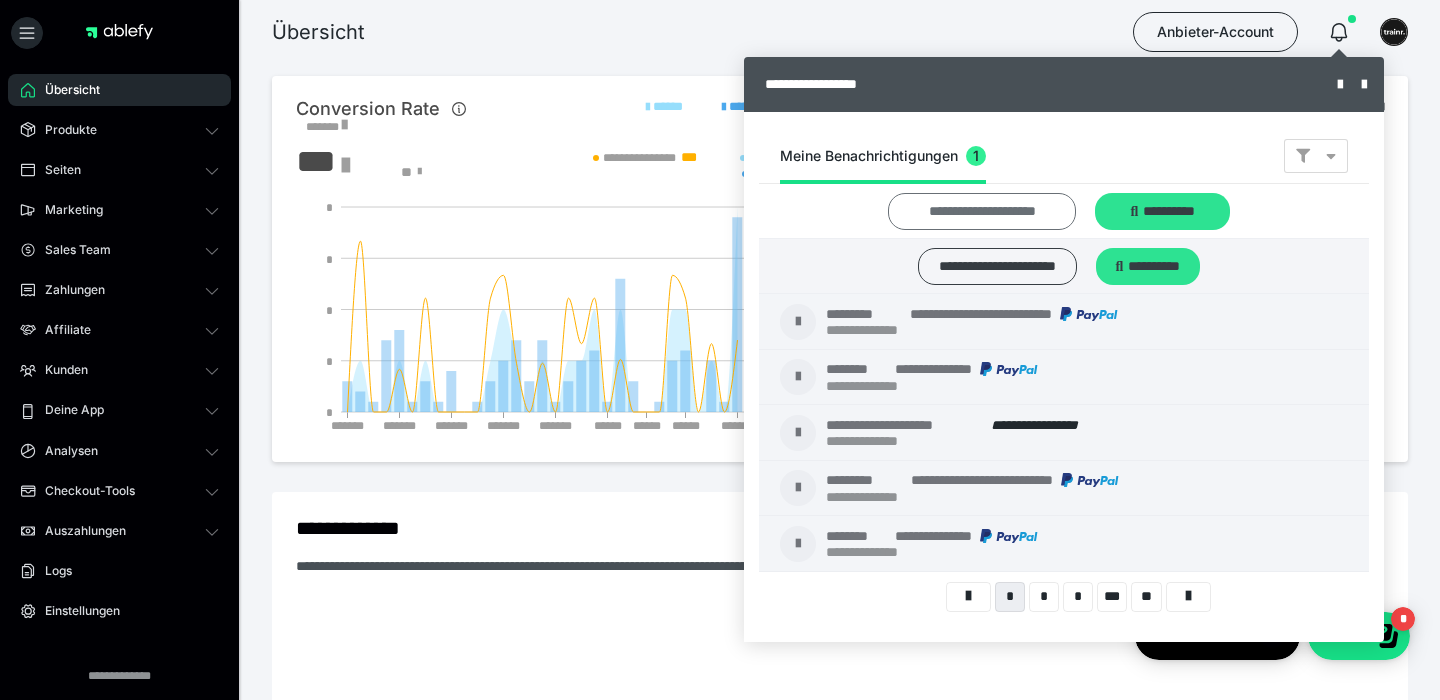 click on "**********" at bounding box center [982, 211] 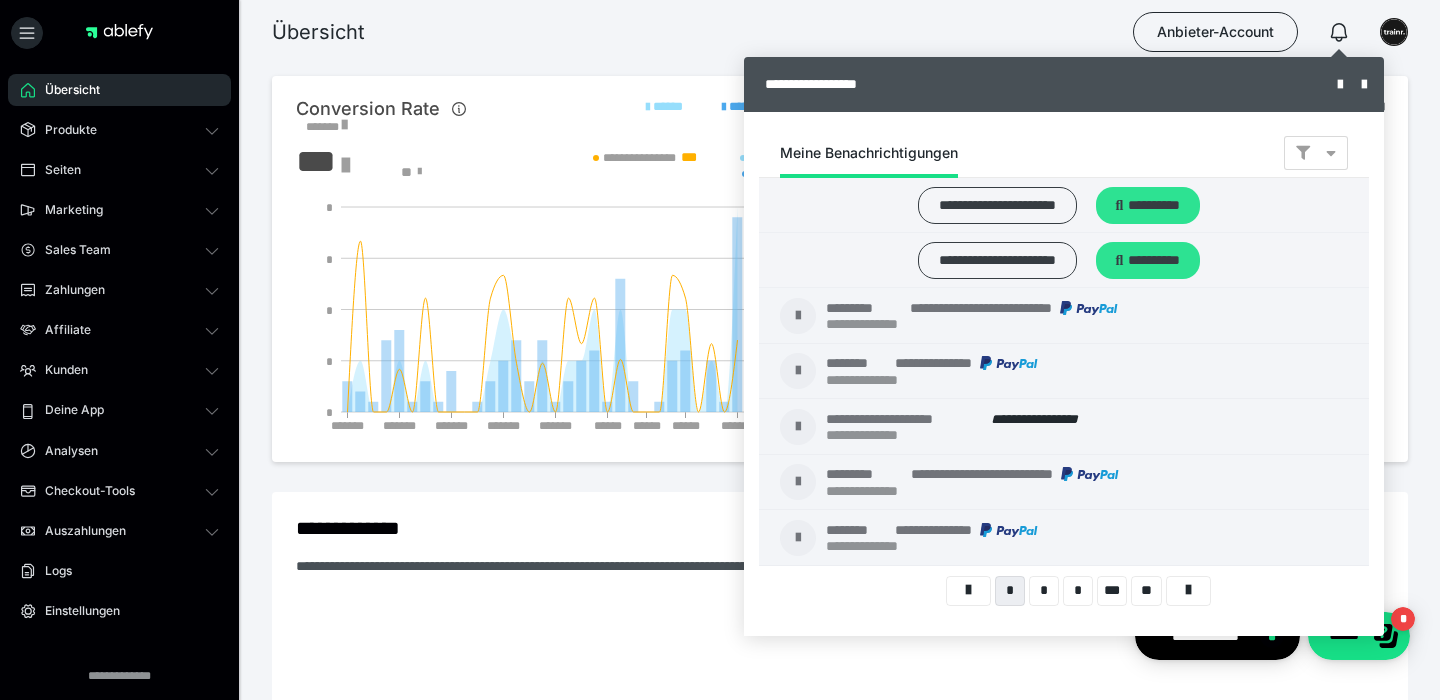 click at bounding box center [720, 350] 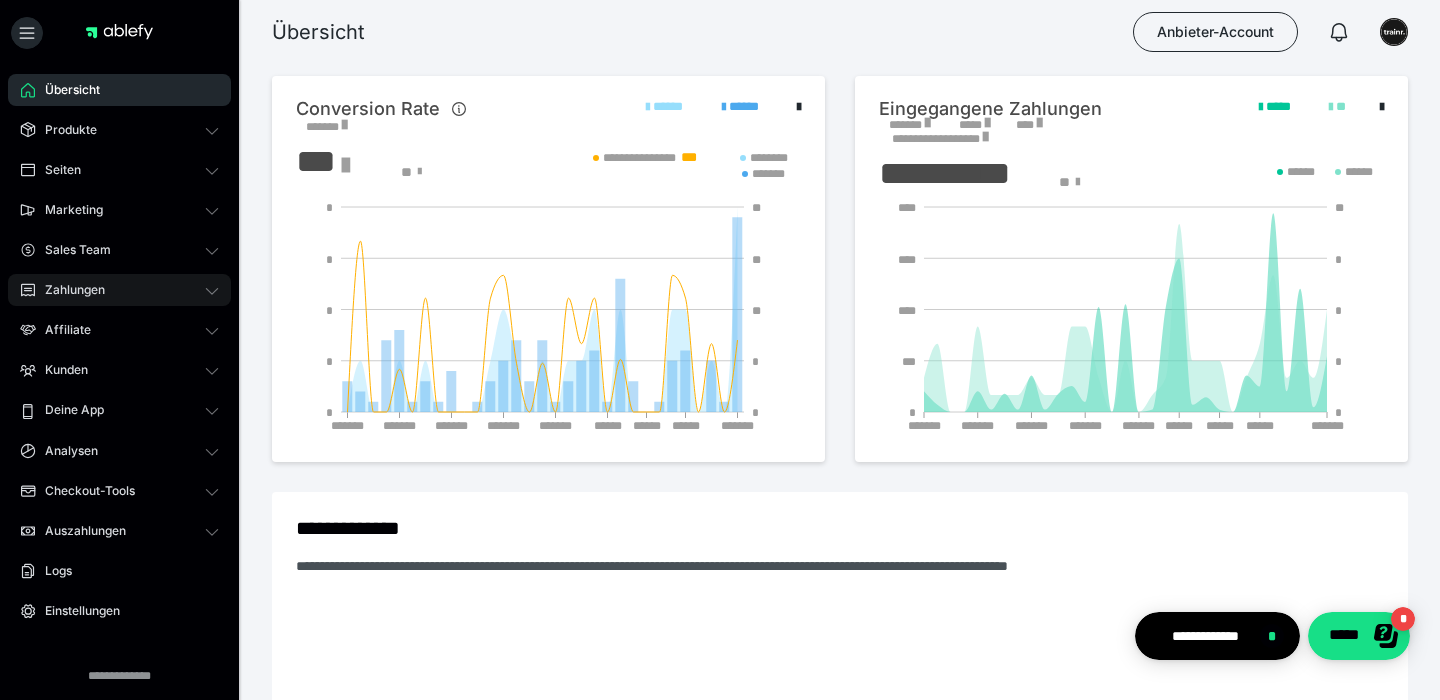click on "Zahlungen" at bounding box center [68, 290] 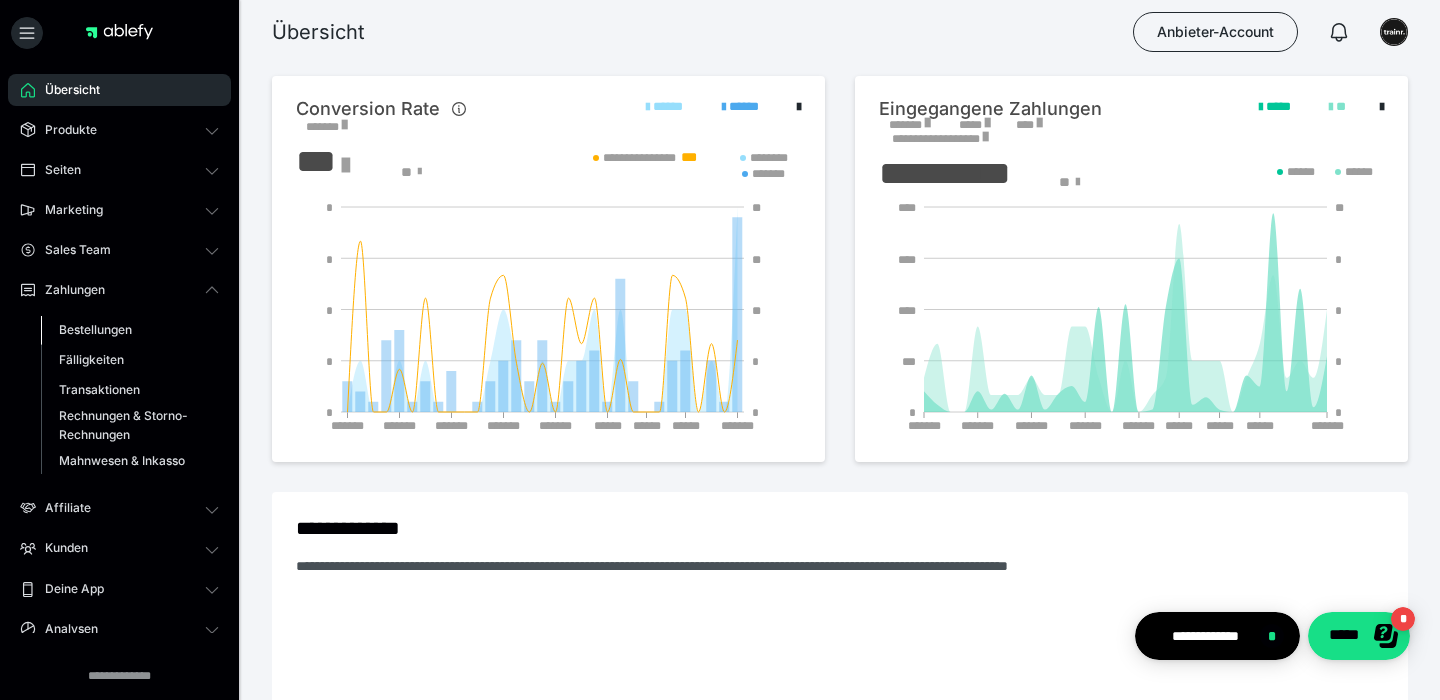 click on "Bestellungen" at bounding box center [95, 329] 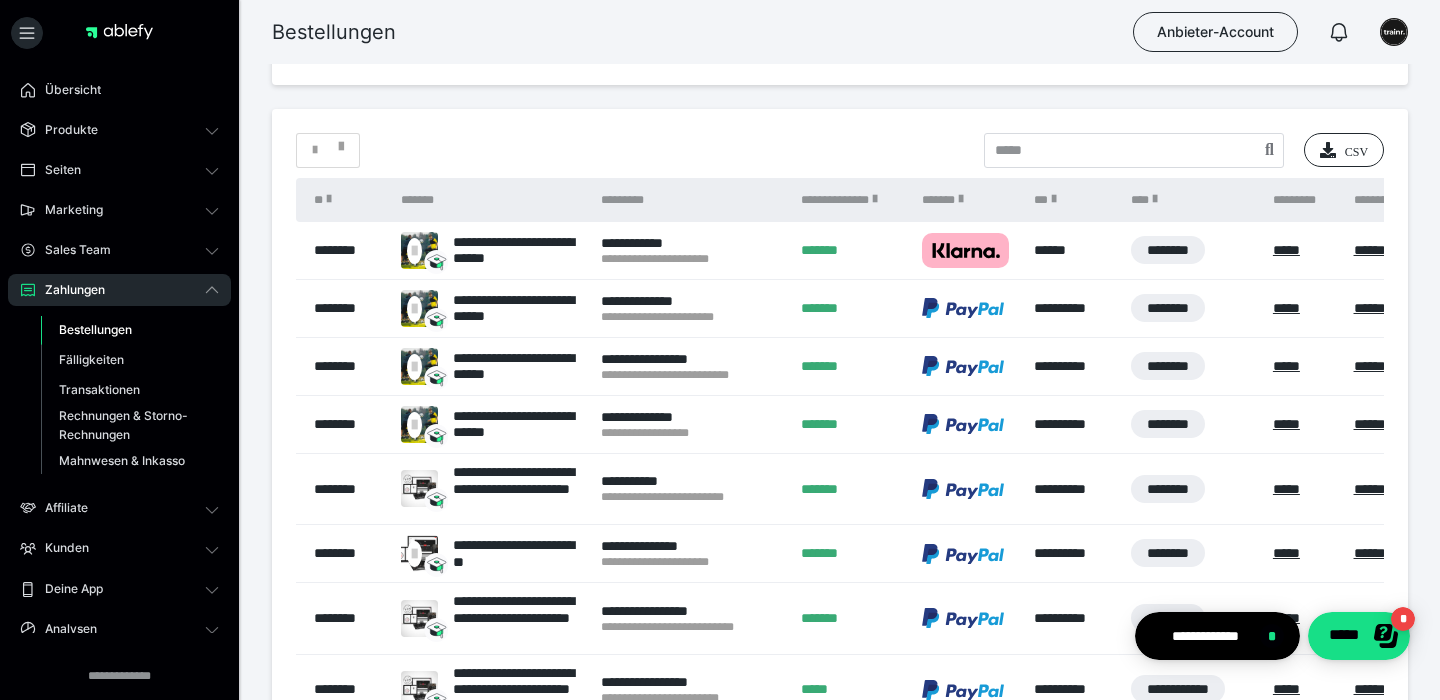 scroll, scrollTop: 387, scrollLeft: 0, axis: vertical 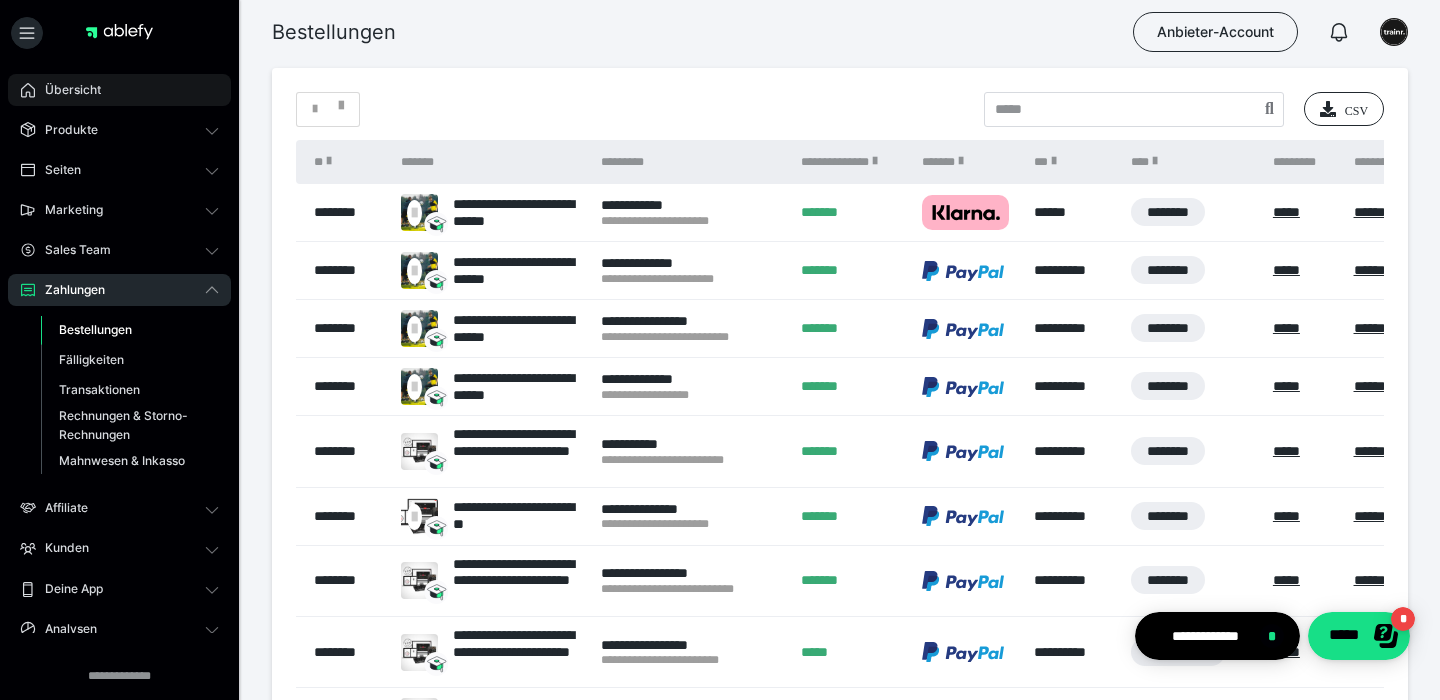 click on "Übersicht" at bounding box center (119, 90) 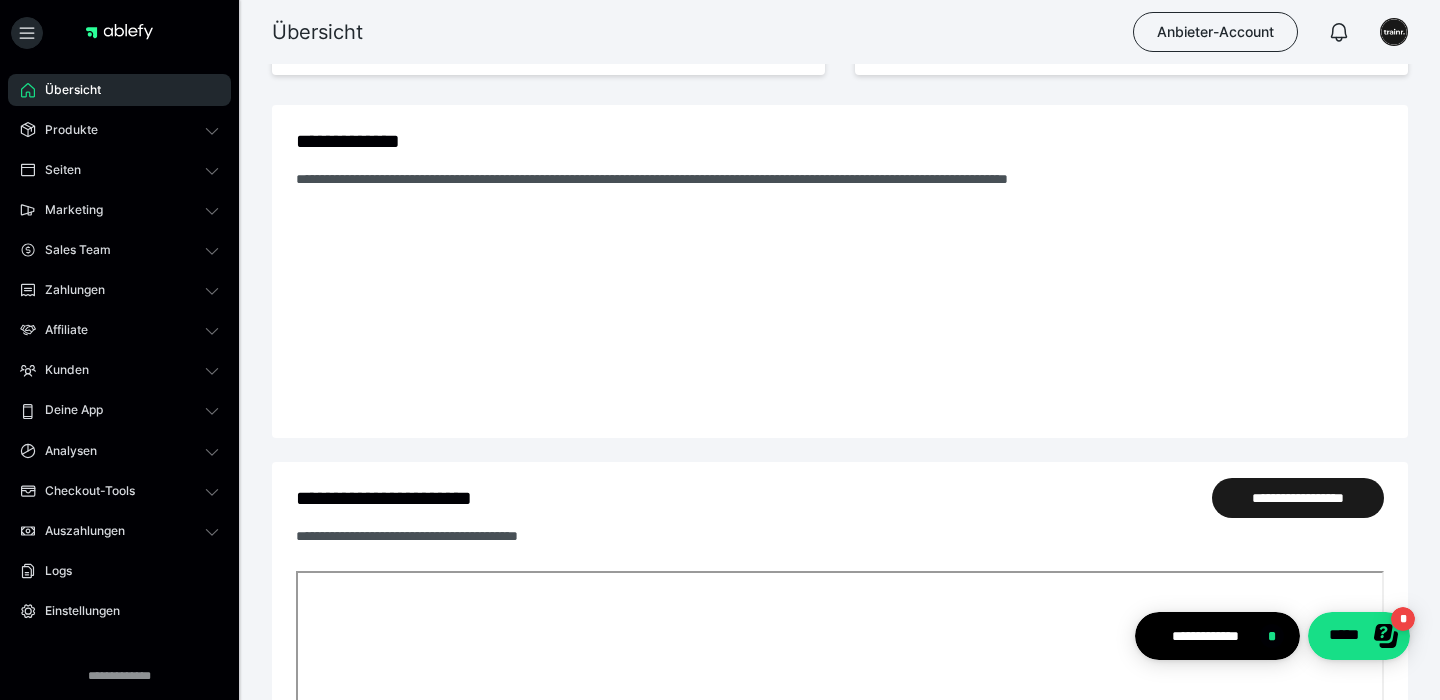 scroll, scrollTop: 0, scrollLeft: 0, axis: both 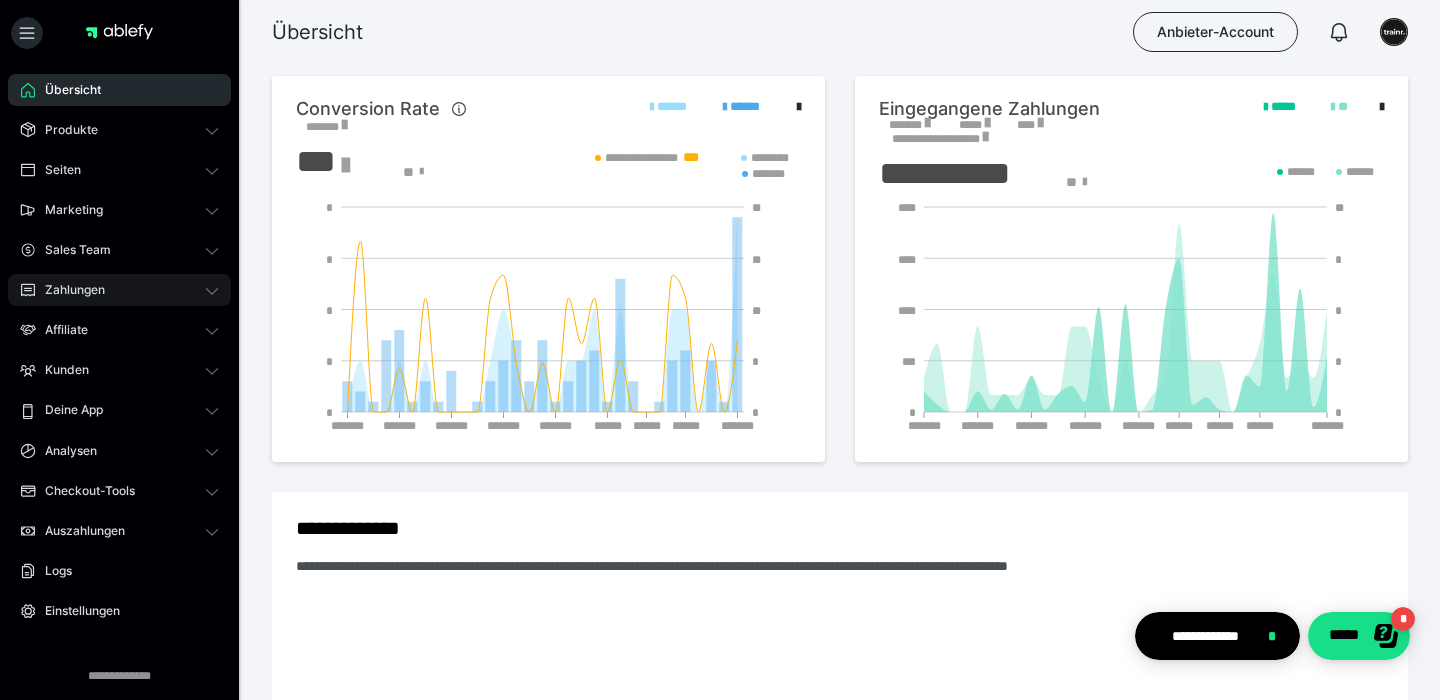 click on "Zahlungen" at bounding box center (119, 290) 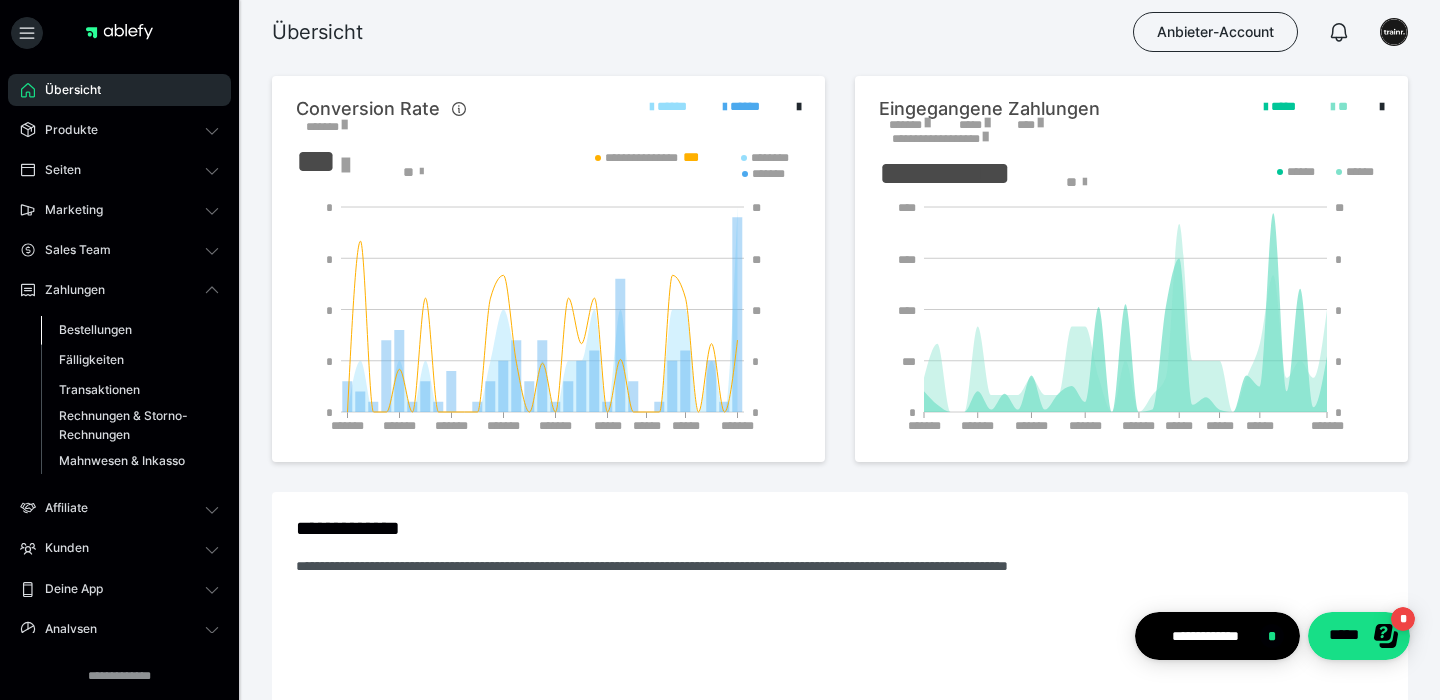 click on "Bestellungen" at bounding box center (130, 330) 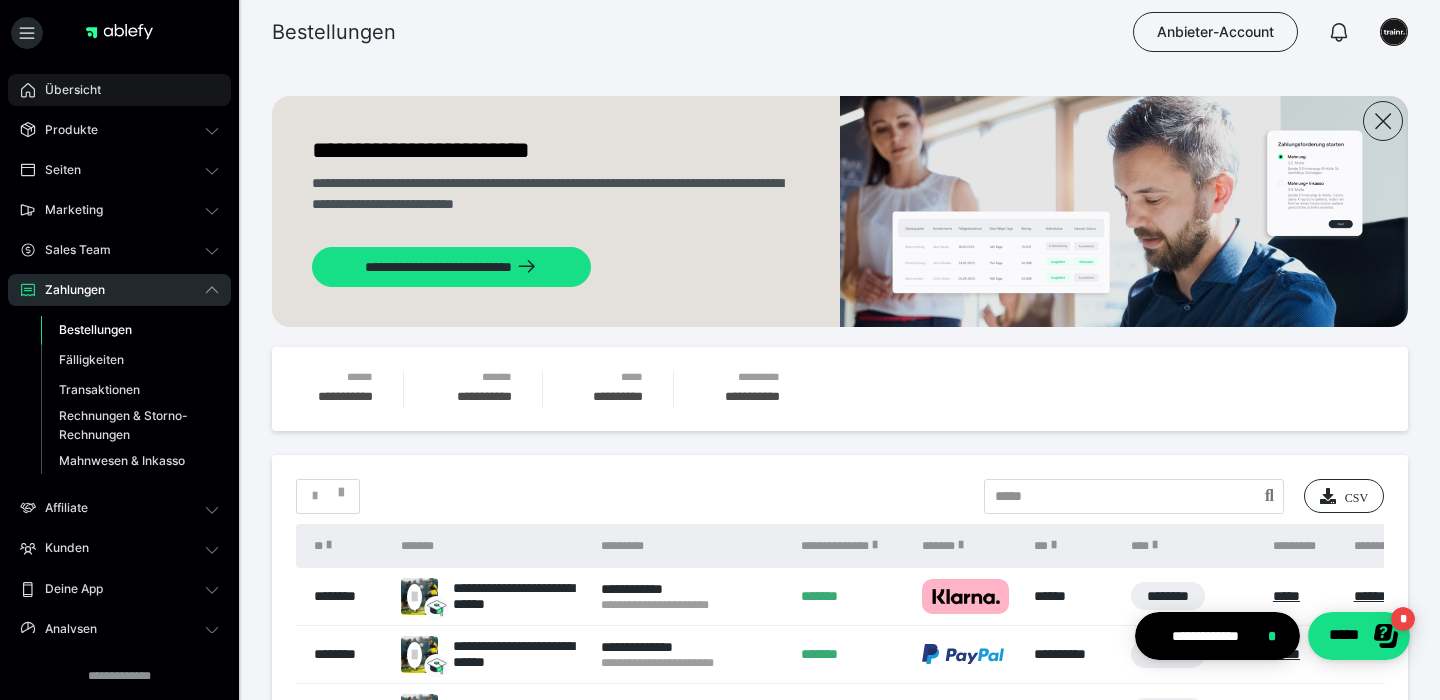 click on "Übersicht" at bounding box center (119, 90) 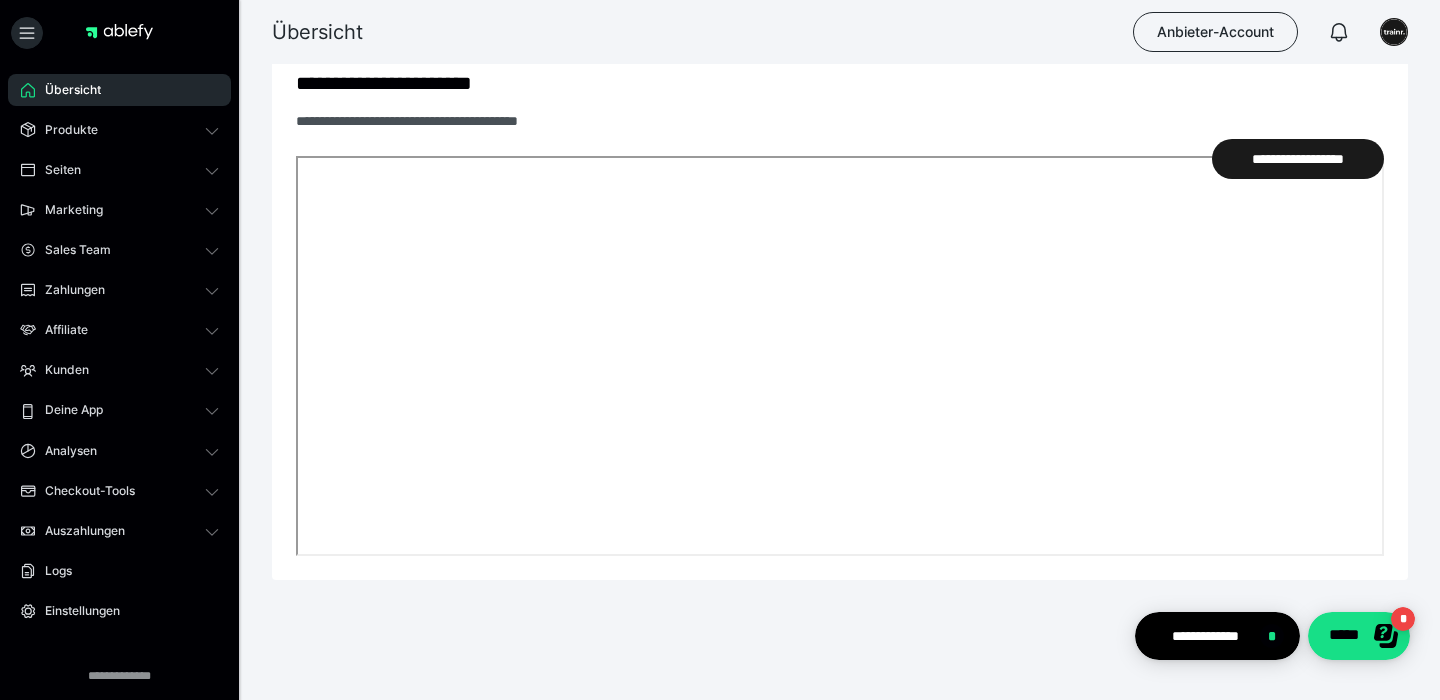 scroll, scrollTop: 806, scrollLeft: 0, axis: vertical 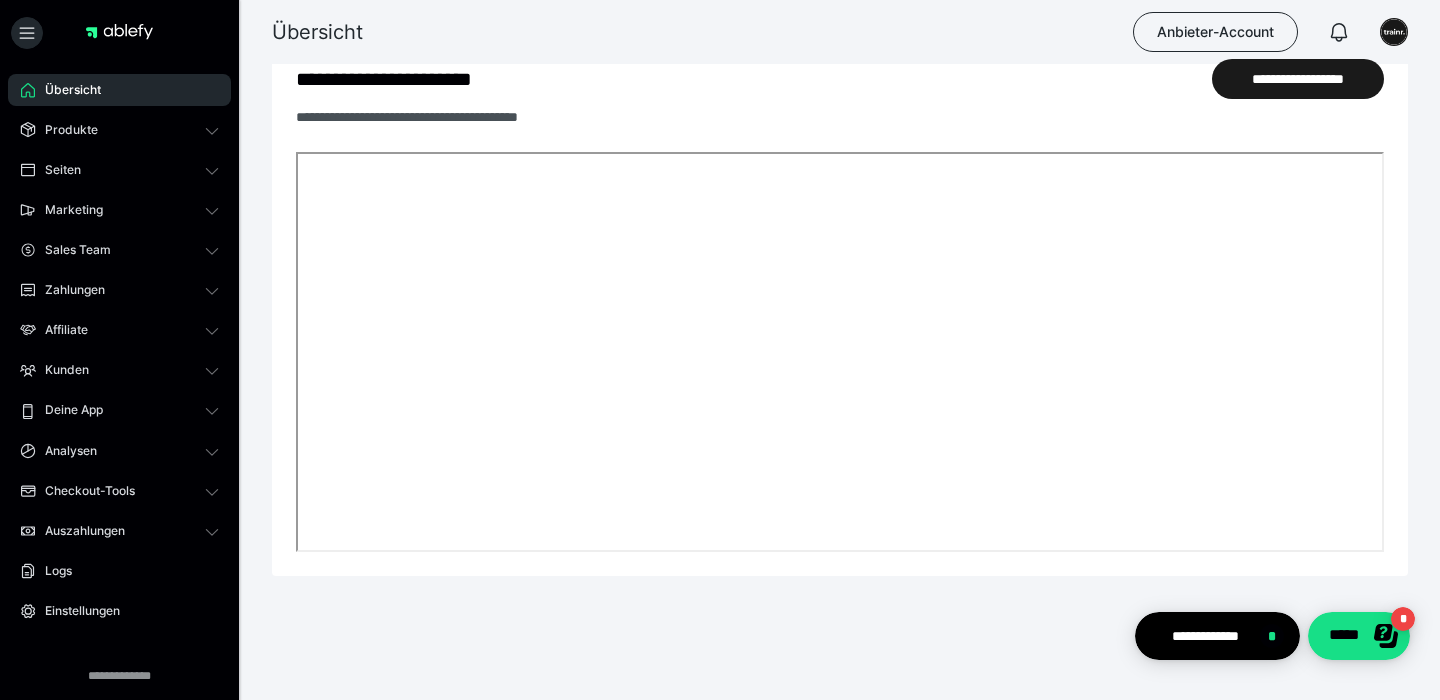 click on "Übersicht" at bounding box center [119, 90] 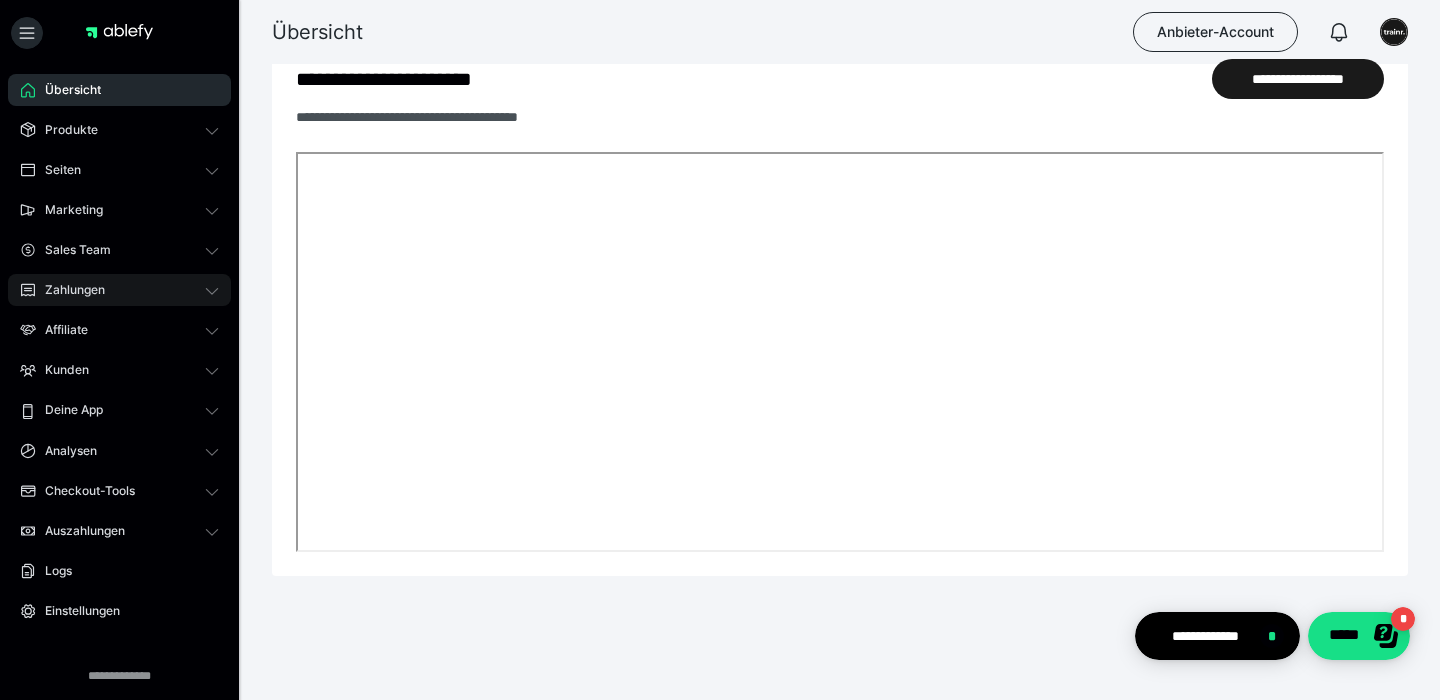 click on "Zahlungen" at bounding box center [68, 290] 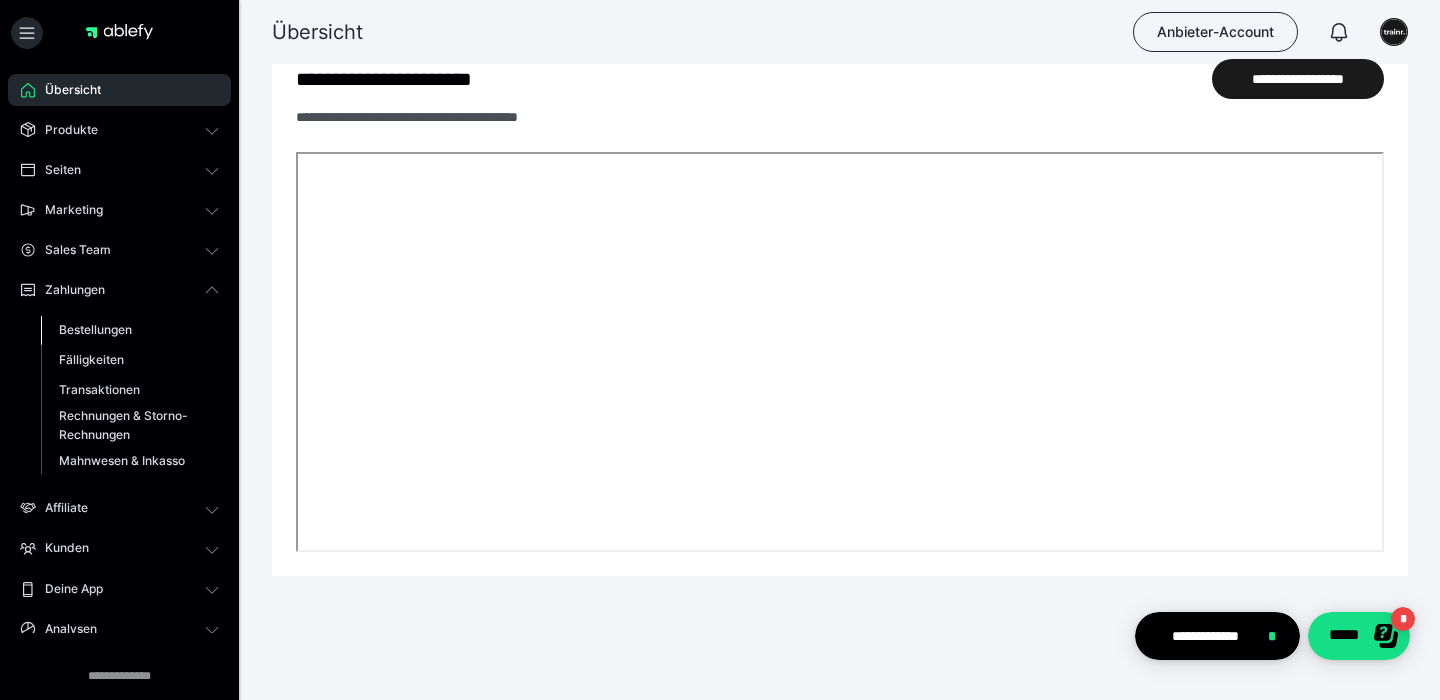 click on "Bestellungen" at bounding box center [95, 329] 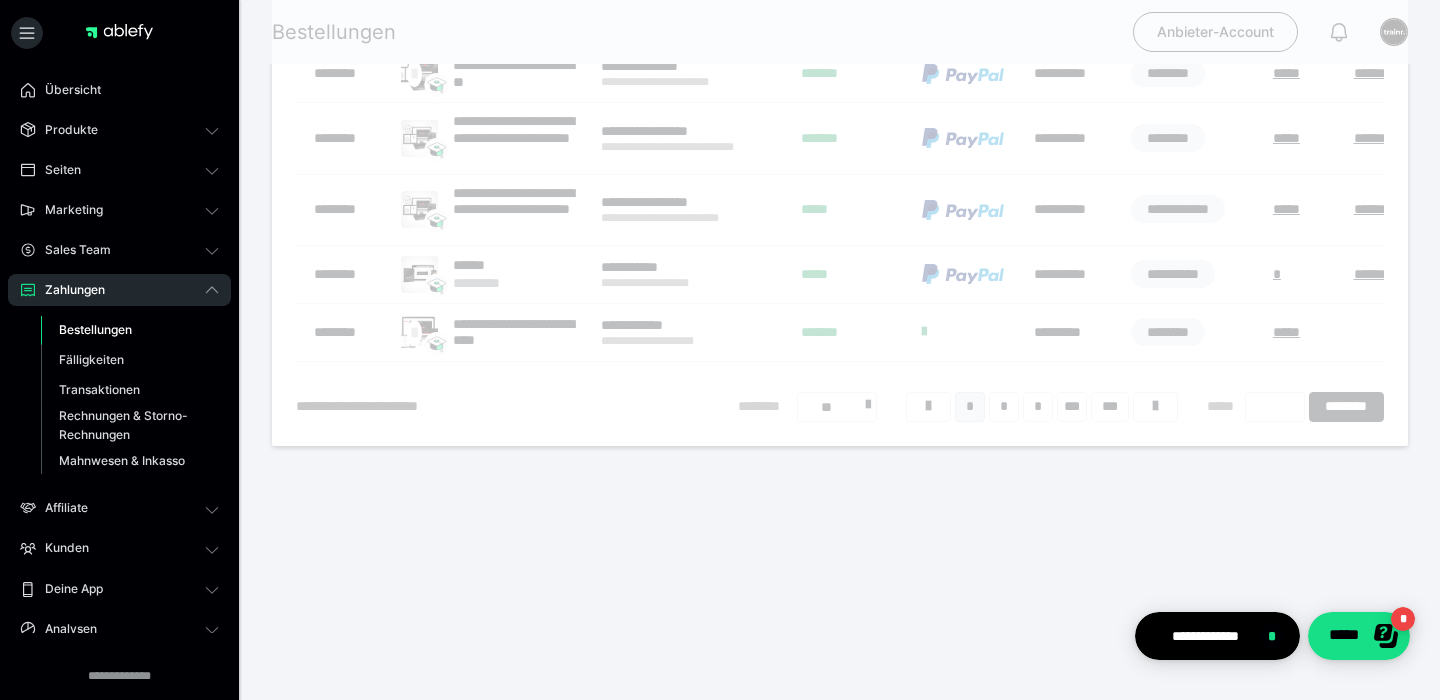 scroll, scrollTop: 0, scrollLeft: 0, axis: both 